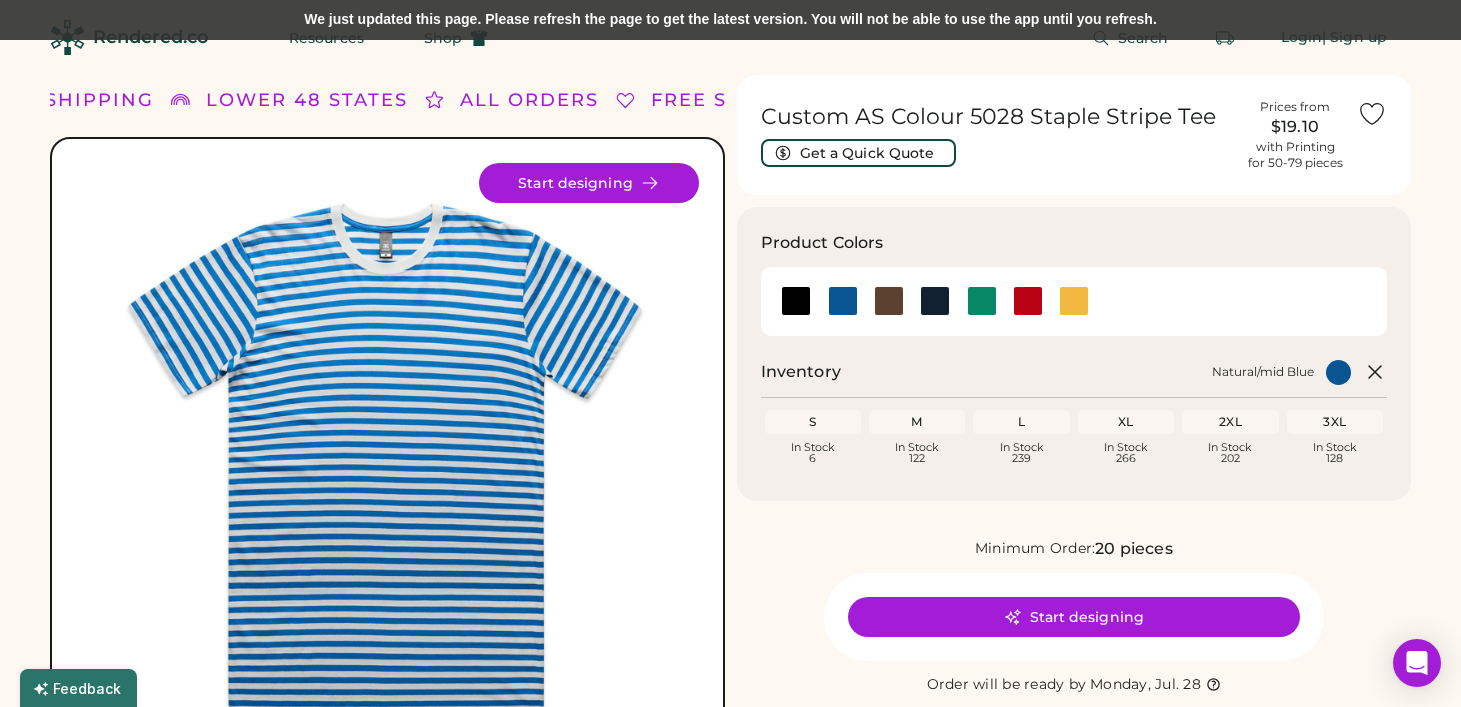 scroll, scrollTop: 0, scrollLeft: 0, axis: both 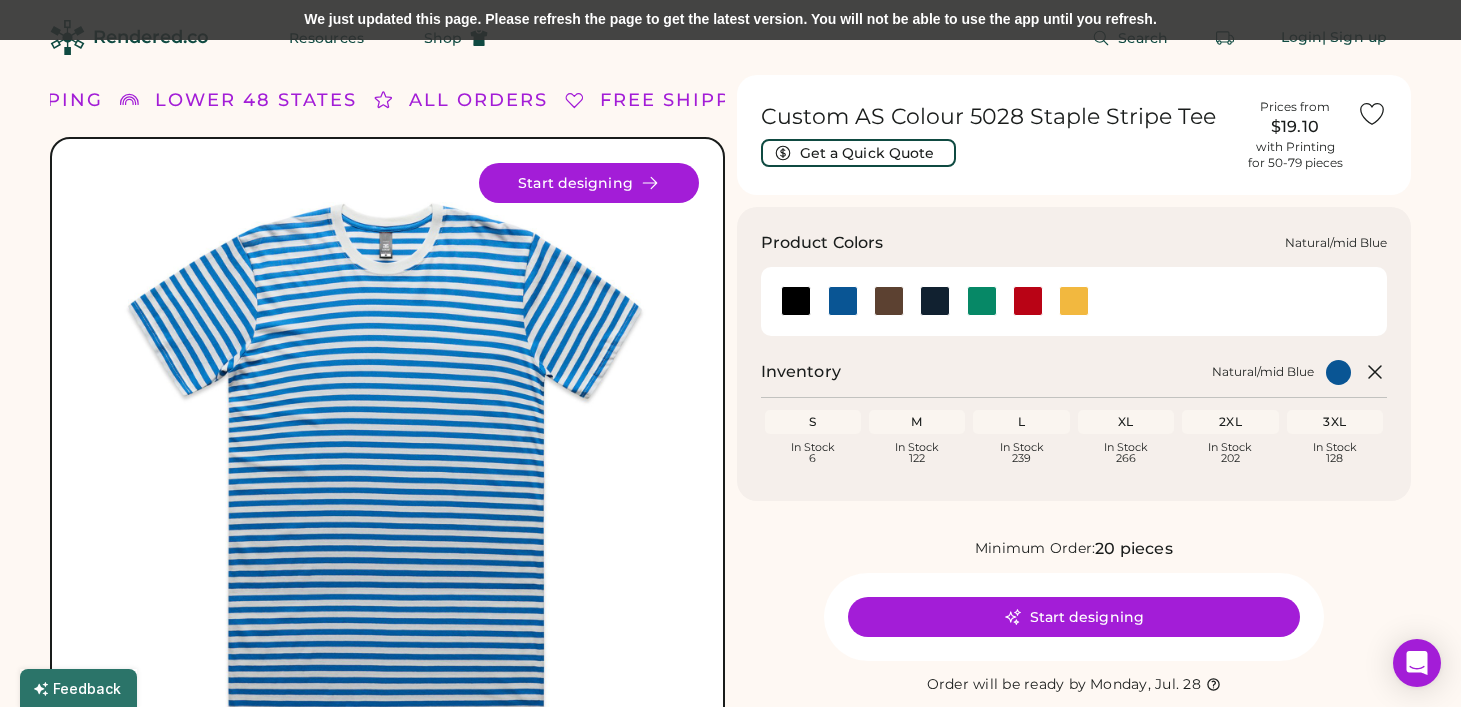click at bounding box center (843, 301) 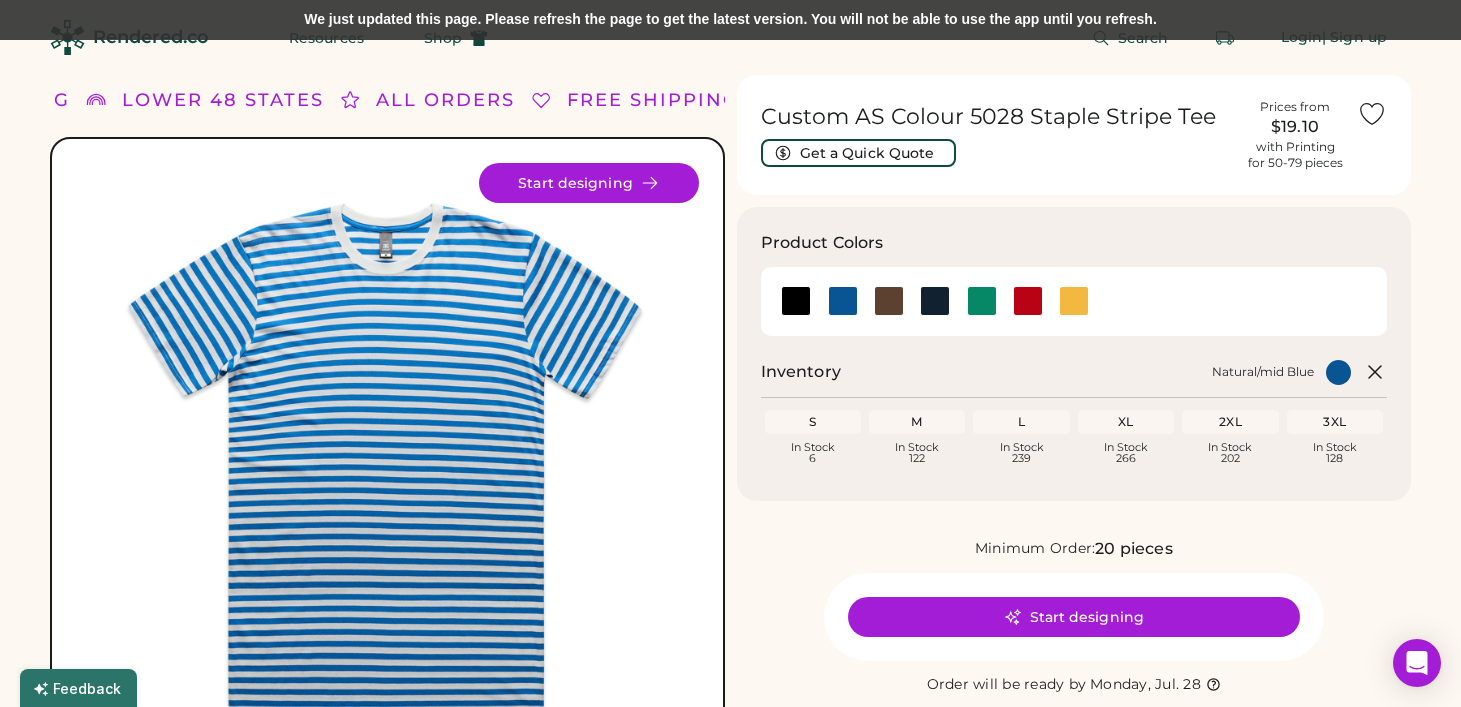 click on "Custom AS Colour 5028 Staple Stripe Tee" at bounding box center [997, 117] 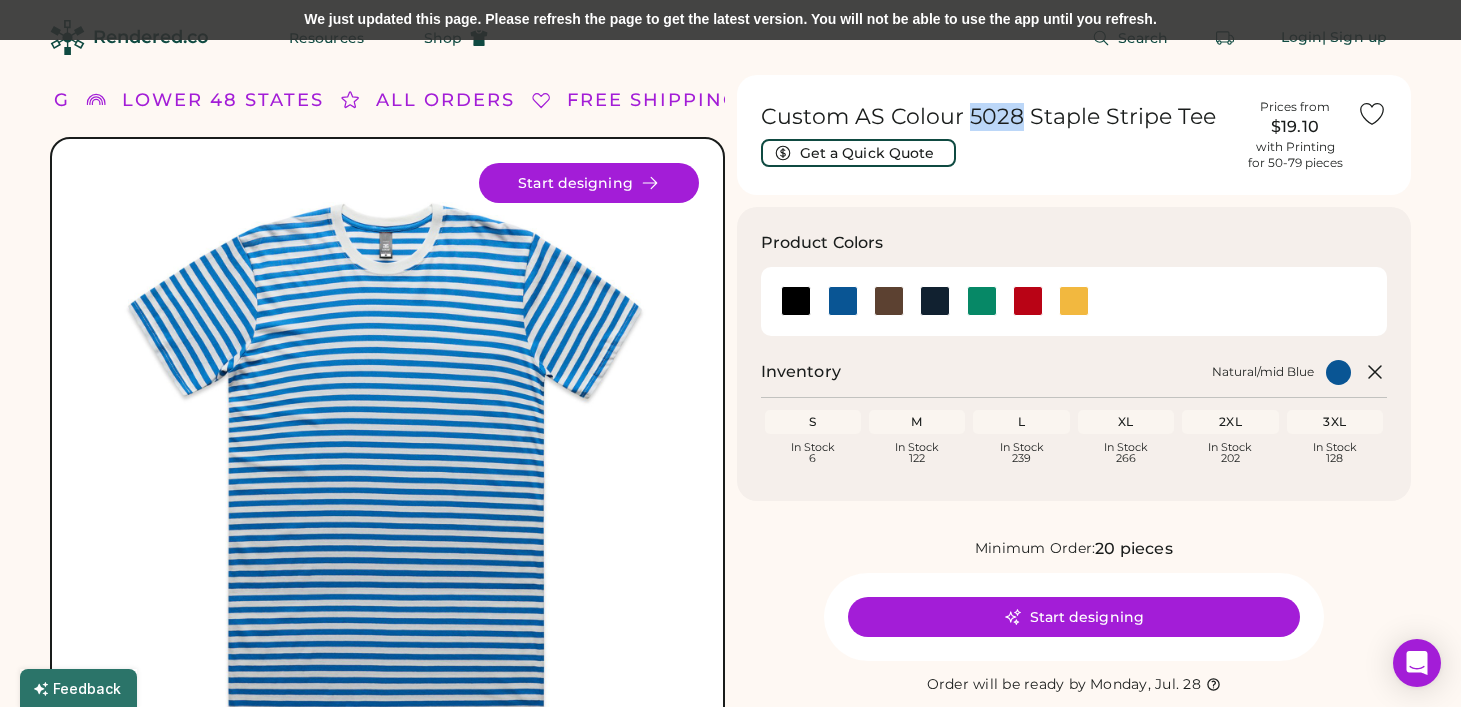 click on "Custom AS Colour 5028 Staple Stripe Tee" at bounding box center (997, 117) 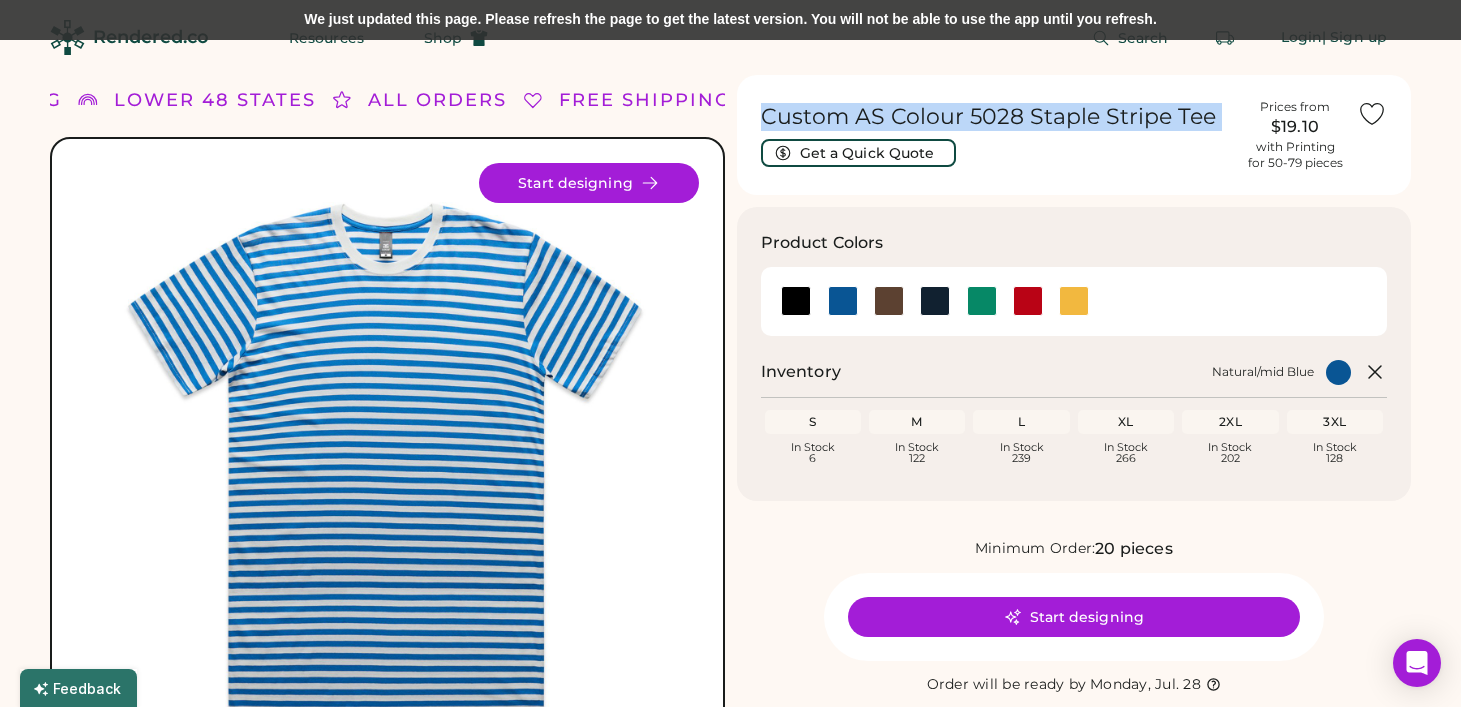 click on "Custom AS Colour 5028 Staple Stripe Tee" at bounding box center (997, 117) 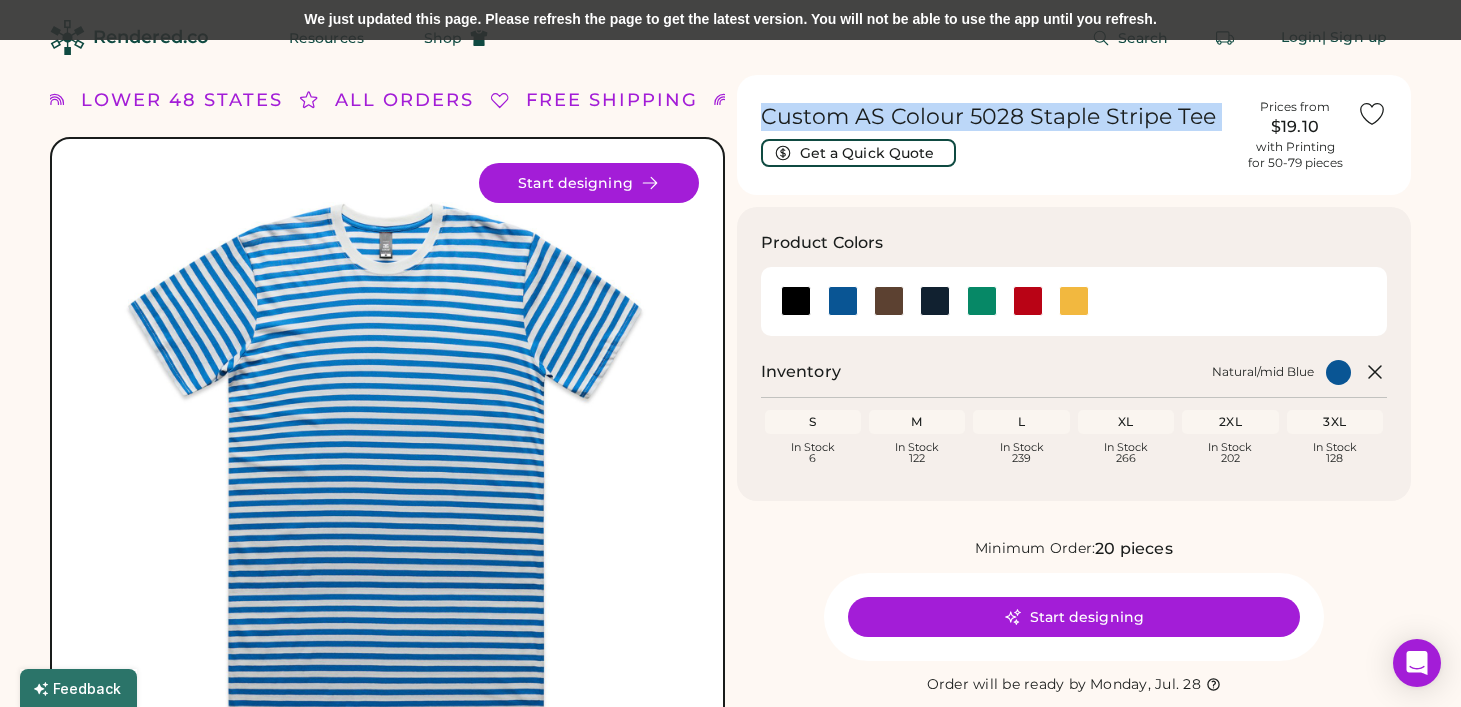 copy on "Custom AS Colour 5028 Staple Stripe Tee    Get a Quick Quote" 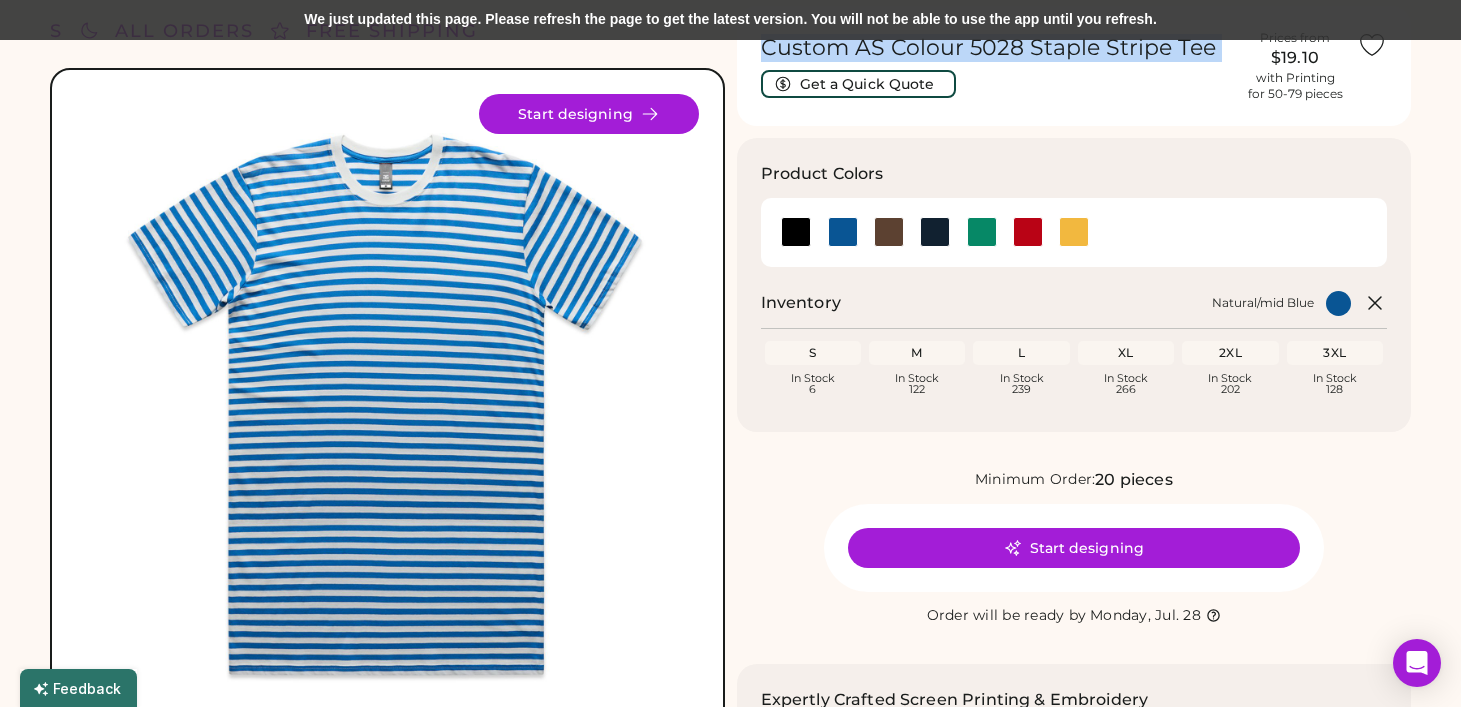 scroll, scrollTop: 0, scrollLeft: 0, axis: both 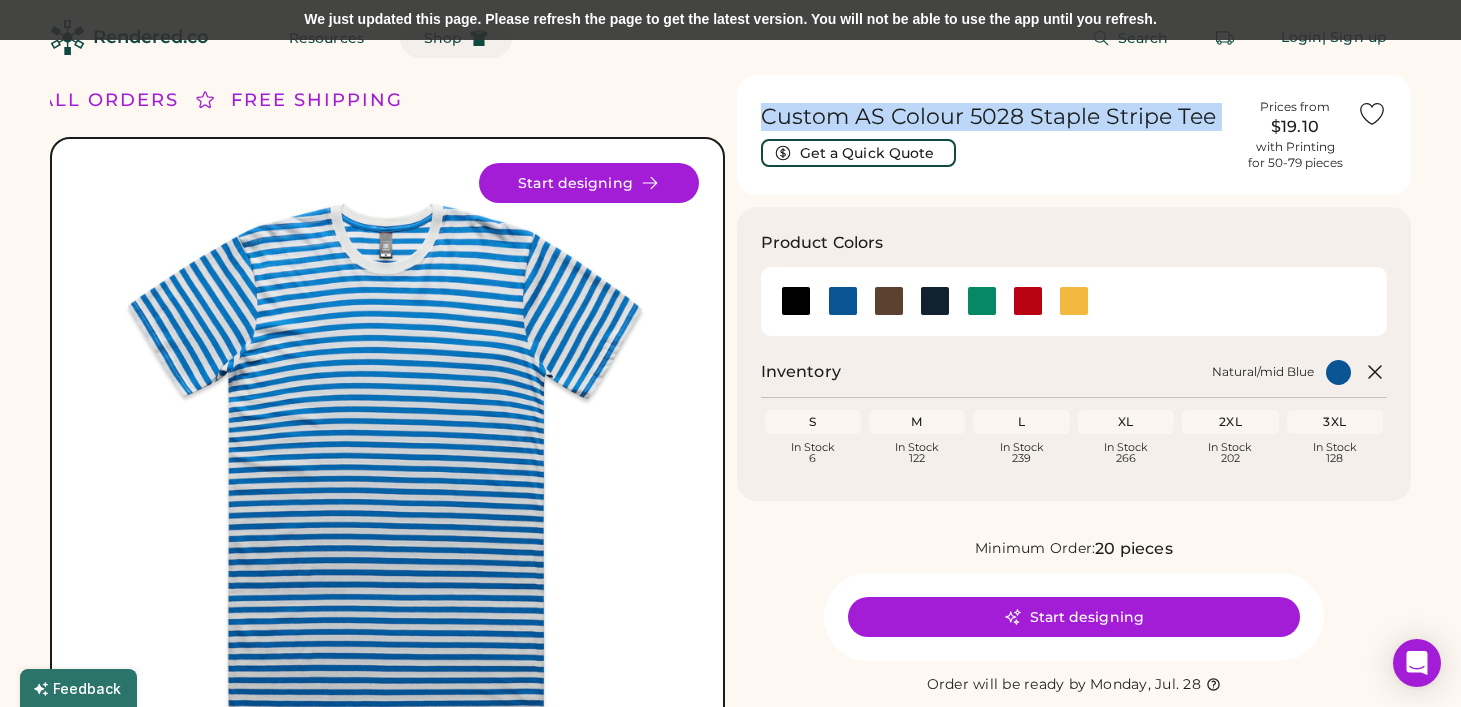 click on "Shop" at bounding box center (443, 38) 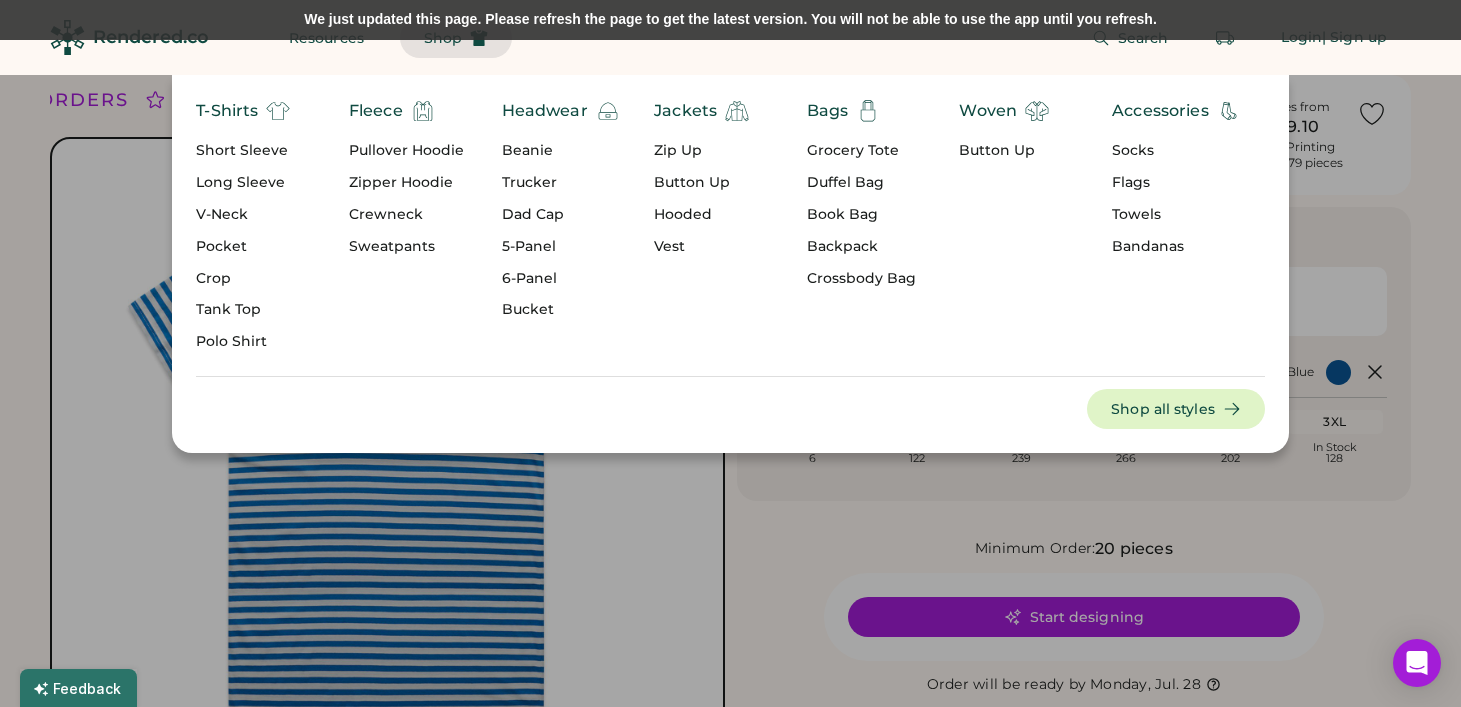 click on "Dad Cap" at bounding box center (561, 215) 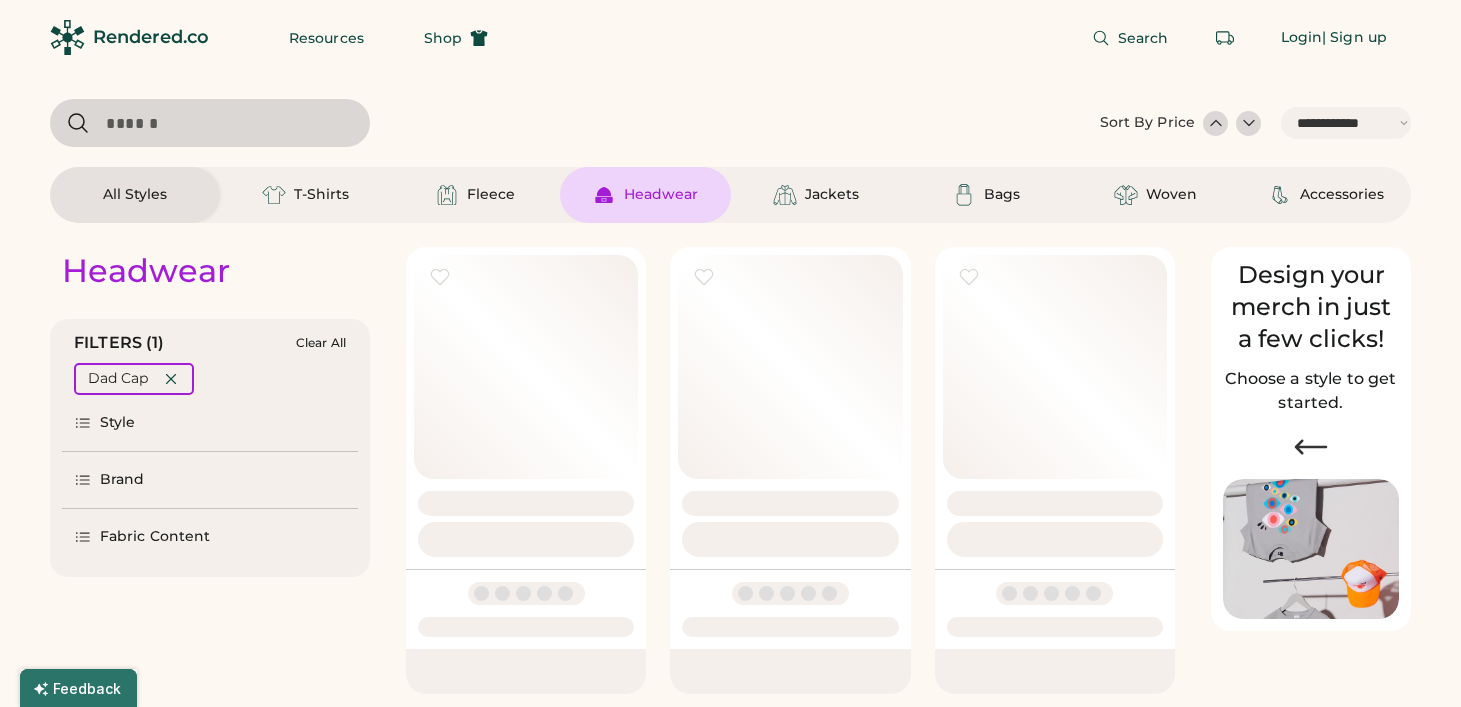 scroll, scrollTop: 0, scrollLeft: 0, axis: both 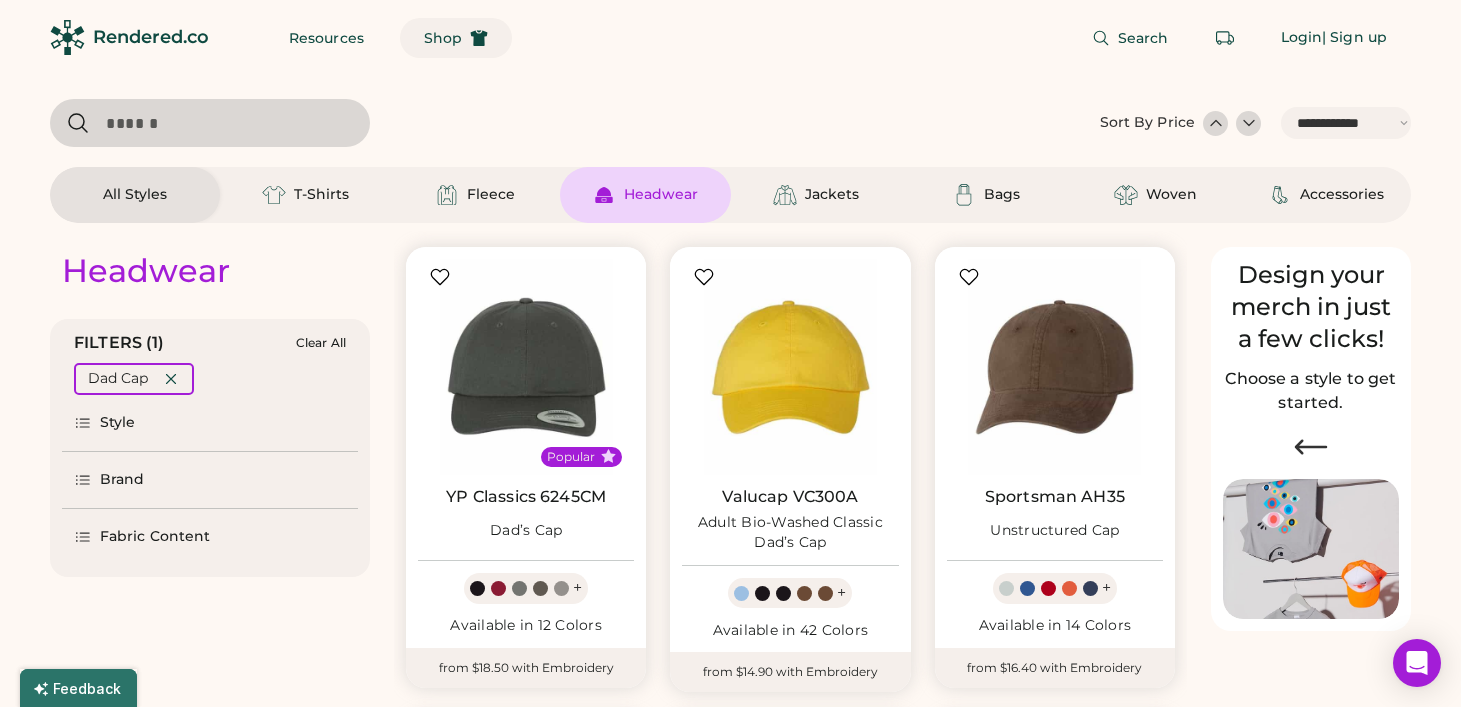 click on "Shop" at bounding box center (443, 38) 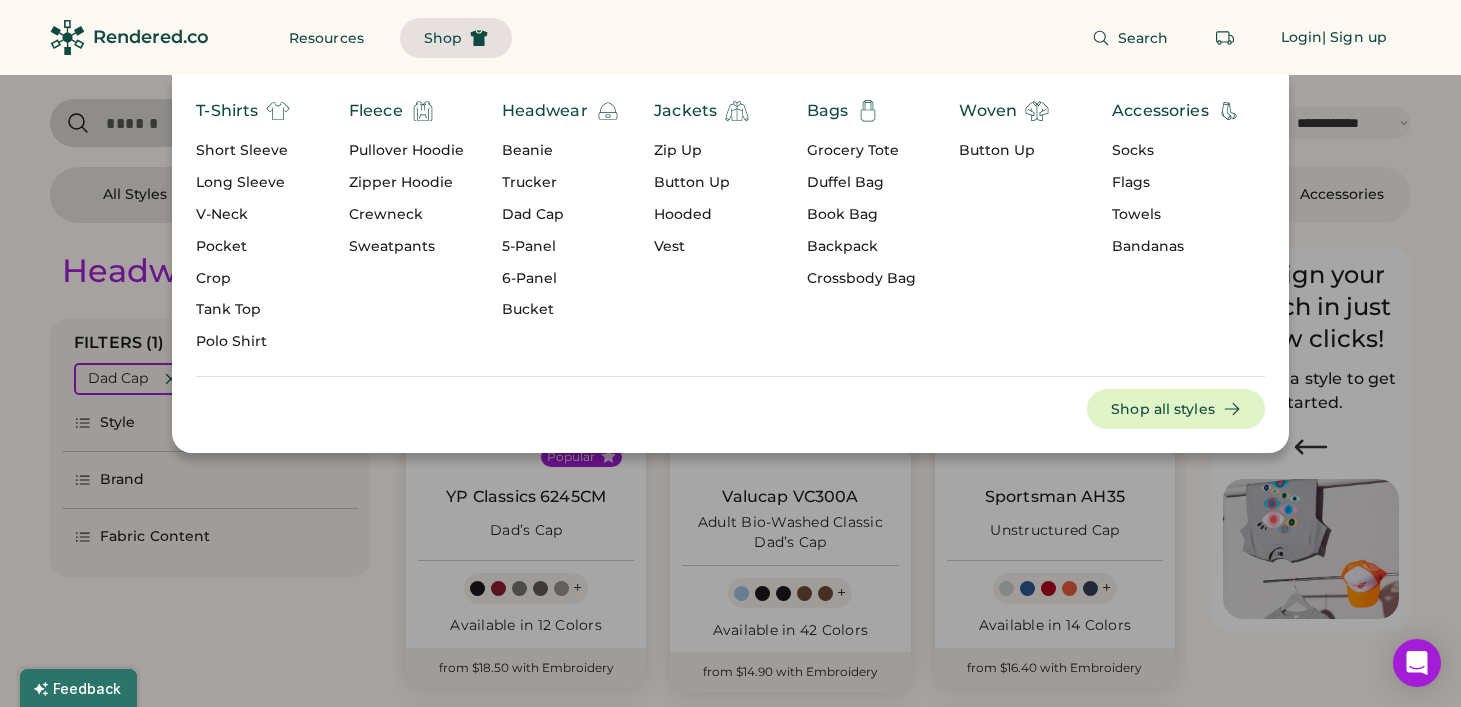 click on "Short Sleeve" at bounding box center [243, 151] 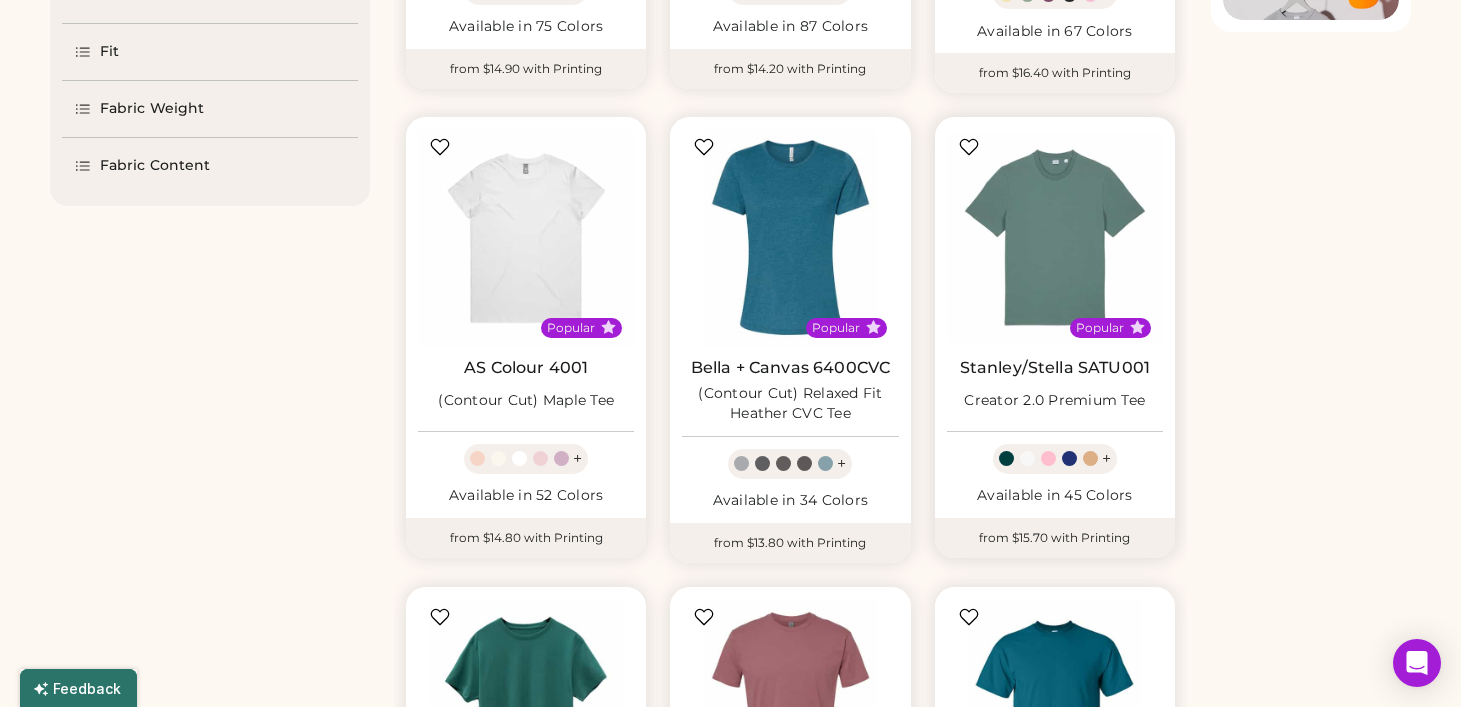 scroll, scrollTop: 0, scrollLeft: 0, axis: both 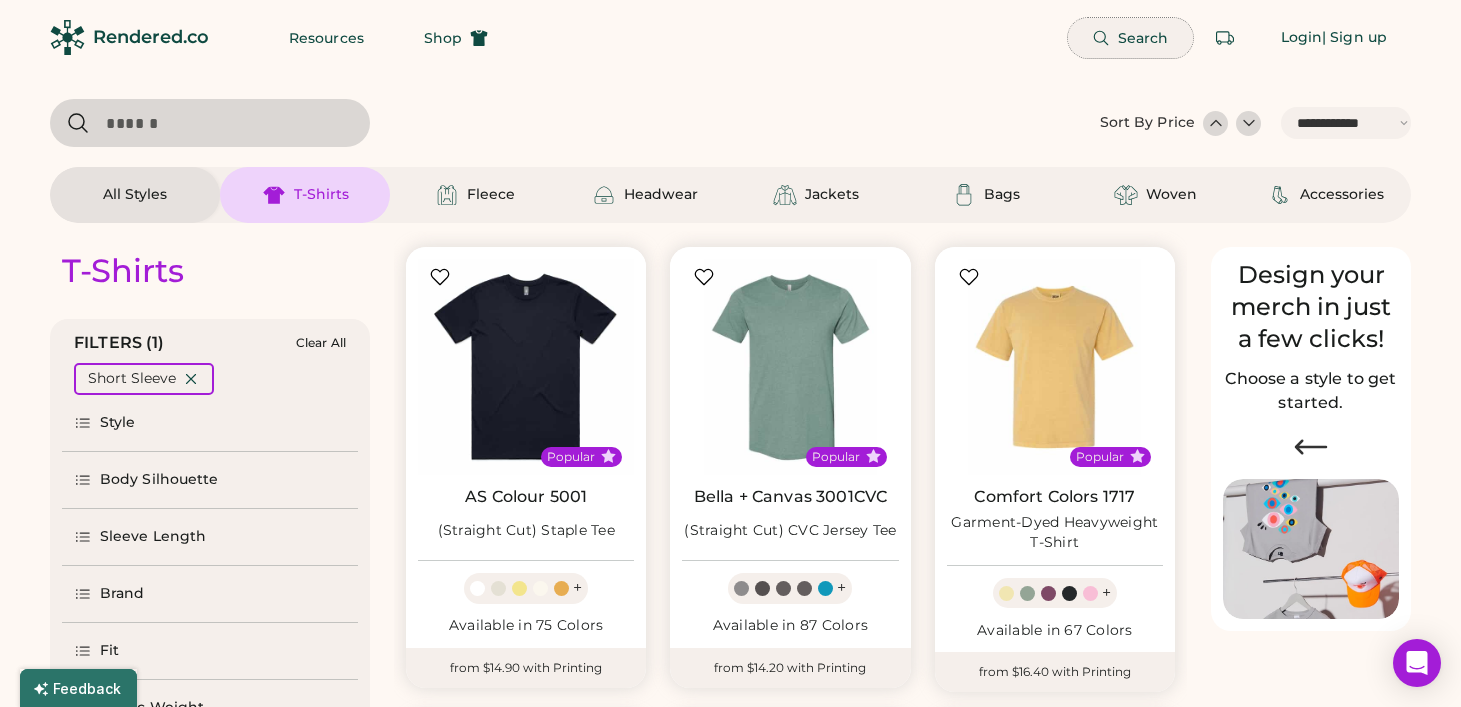 click on "Search" at bounding box center (1143, 38) 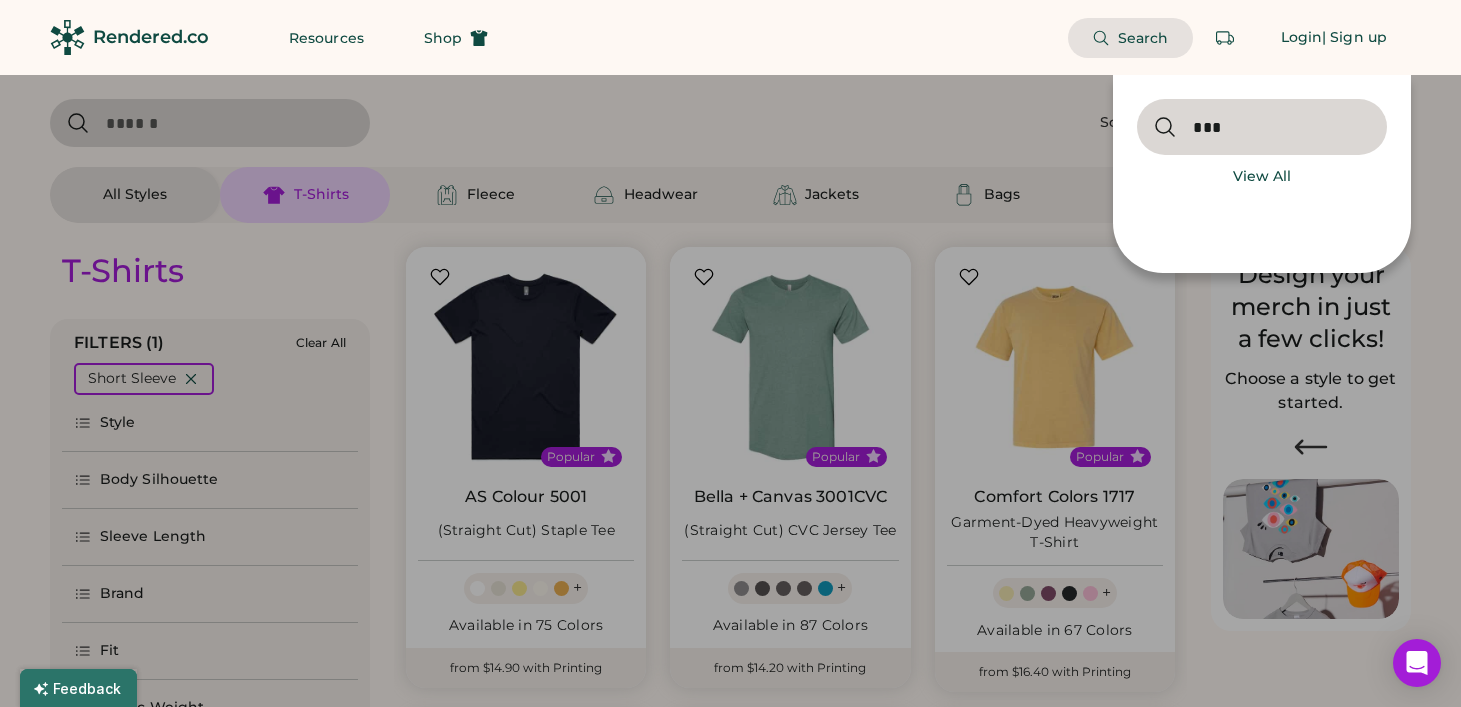 type on "****" 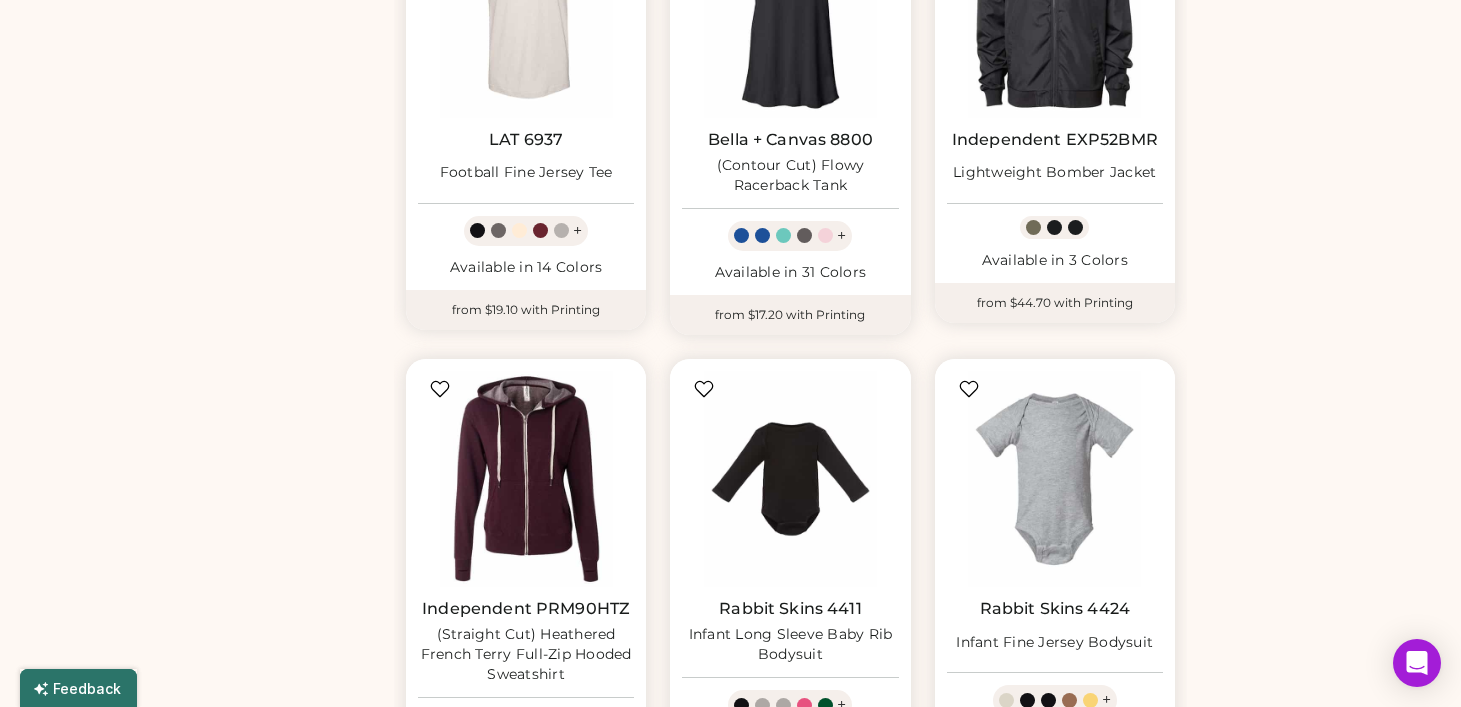 scroll, scrollTop: 0, scrollLeft: 0, axis: both 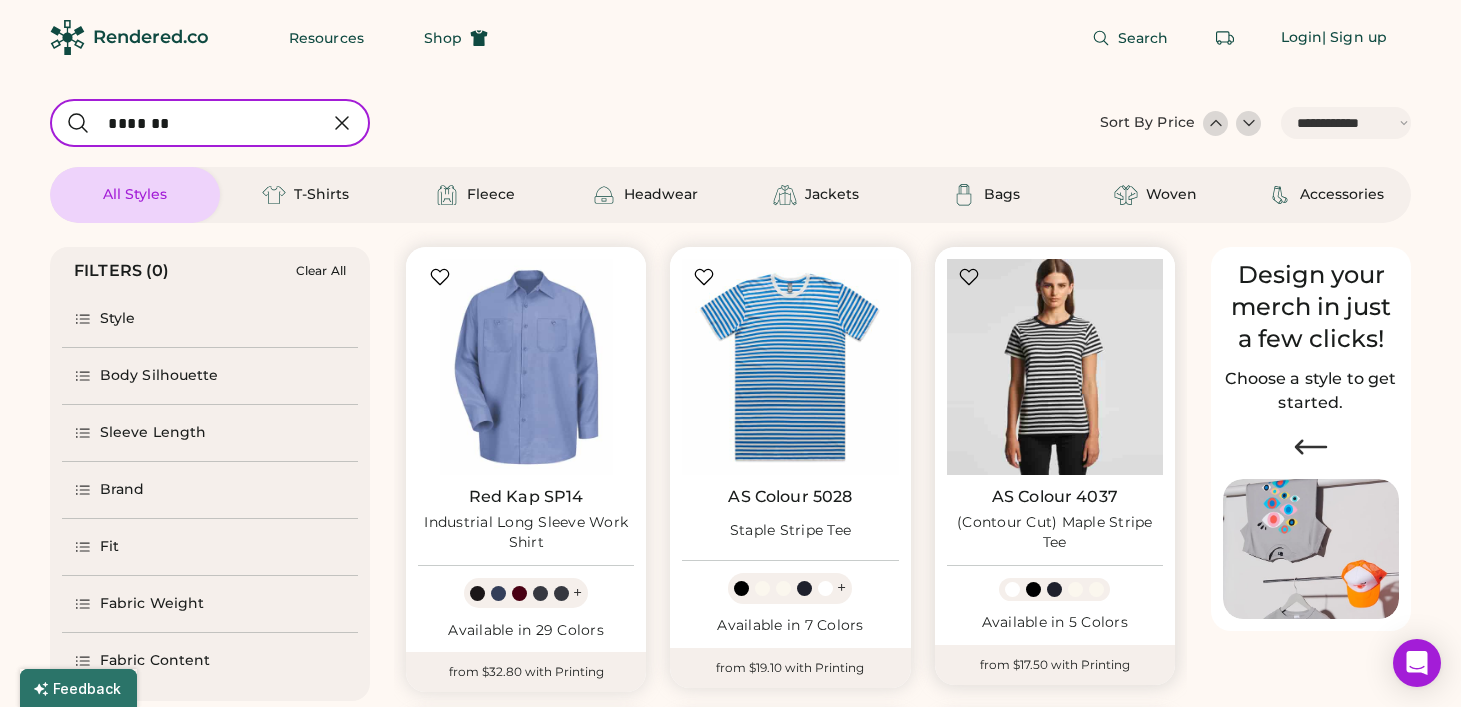 click at bounding box center (1055, 367) 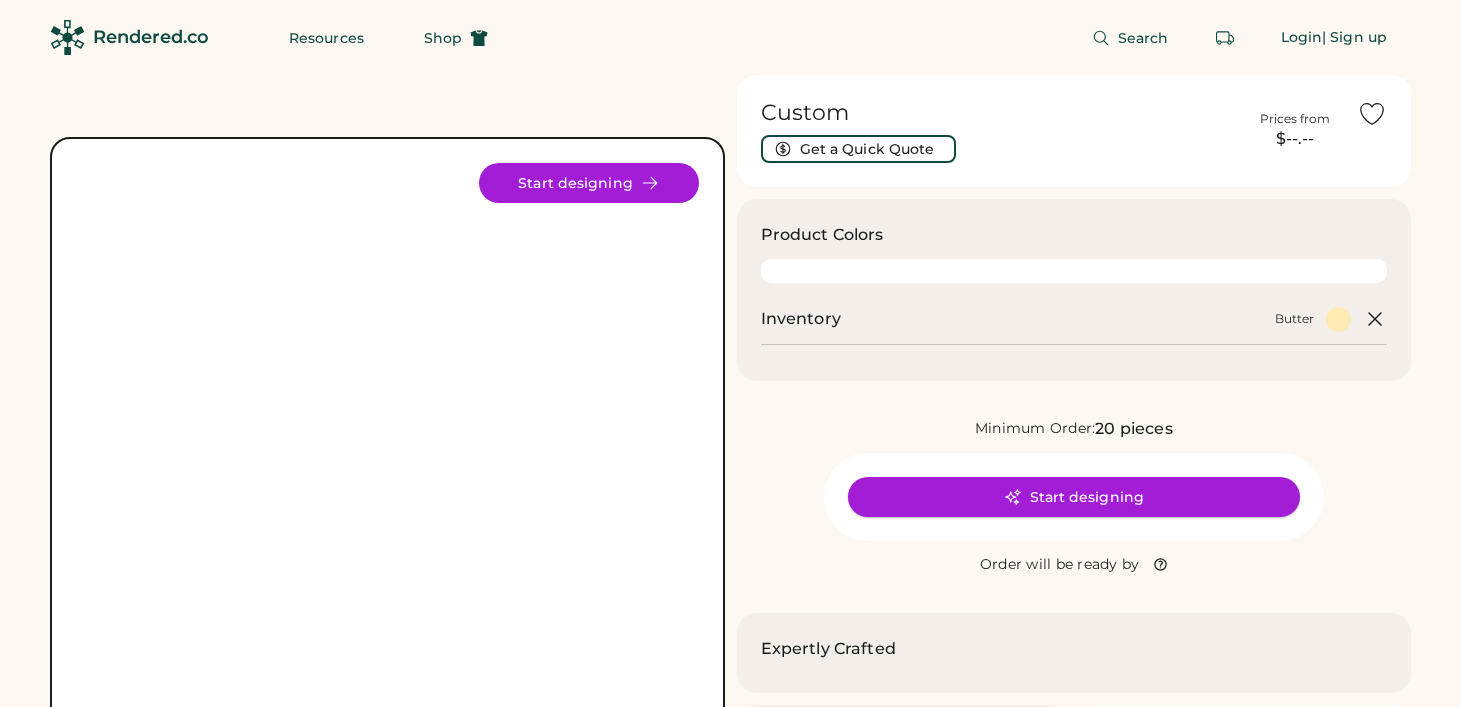 scroll, scrollTop: 0, scrollLeft: 0, axis: both 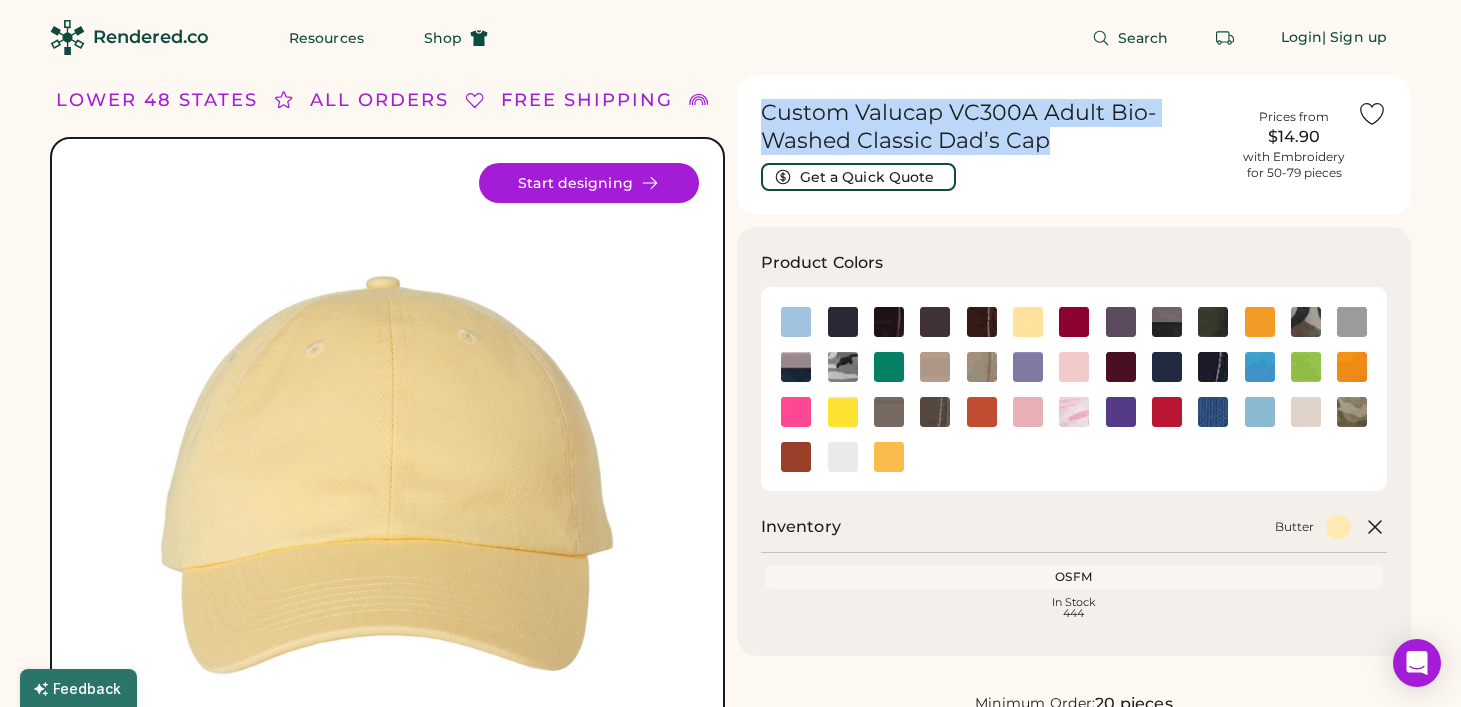 drag, startPoint x: 1061, startPoint y: 146, endPoint x: 764, endPoint y: 118, distance: 298.31696 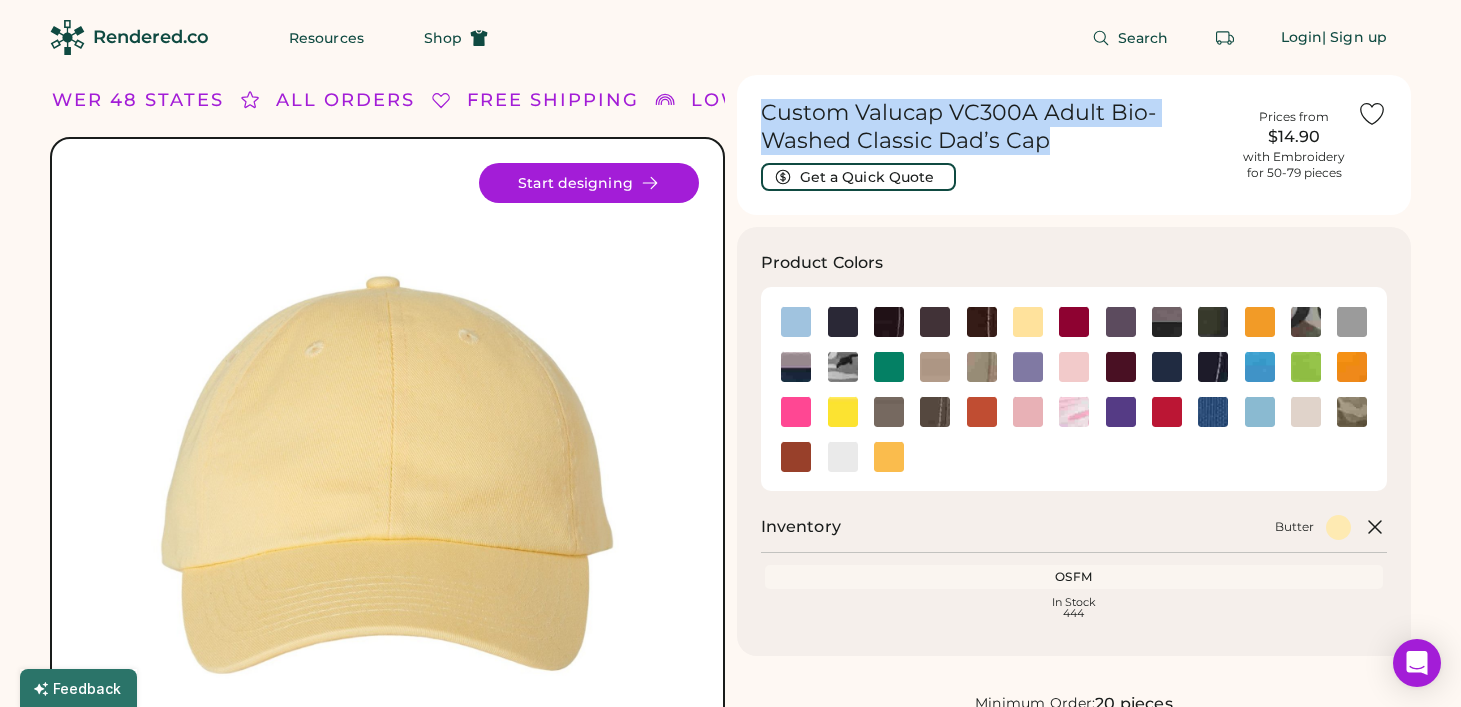 copy on "Custom Valucap VC300A Adult Bio-Washed Classic Dad’s Cap" 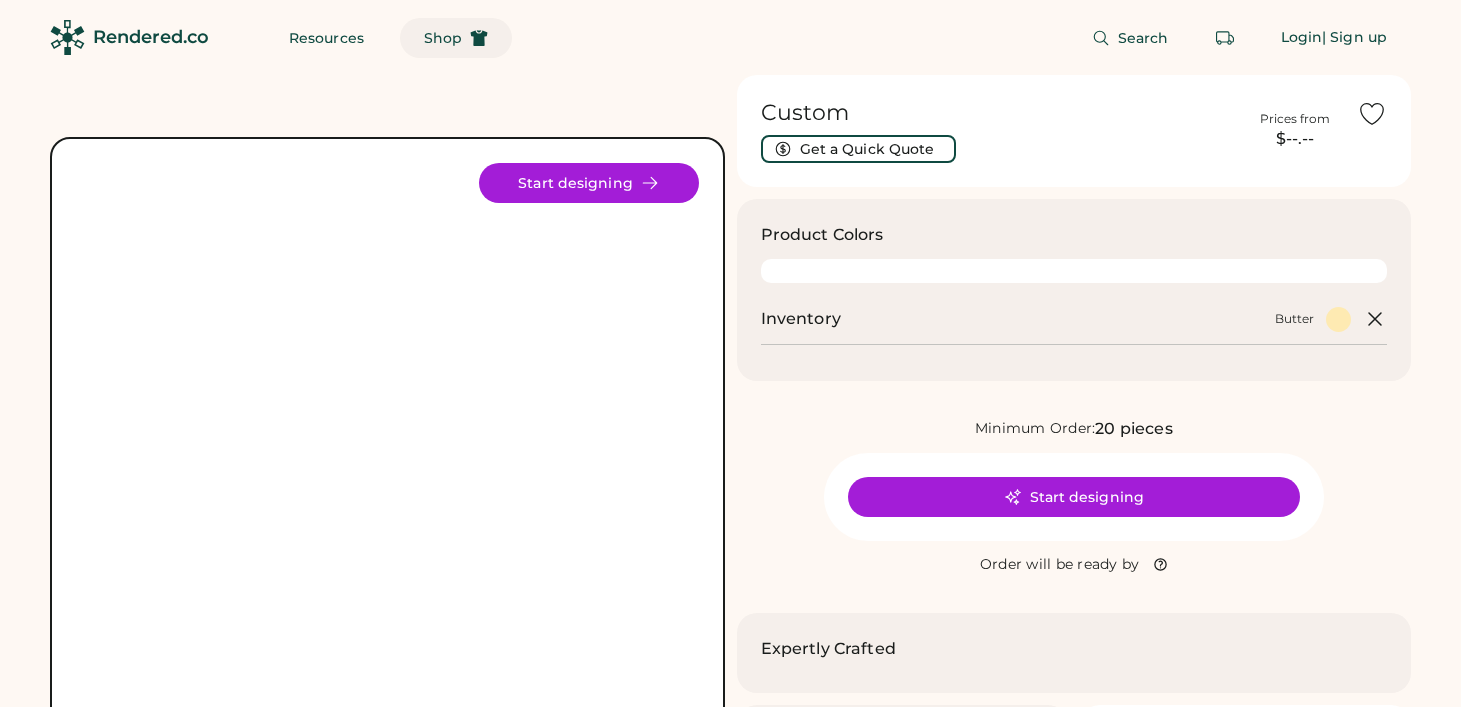 scroll, scrollTop: 0, scrollLeft: 0, axis: both 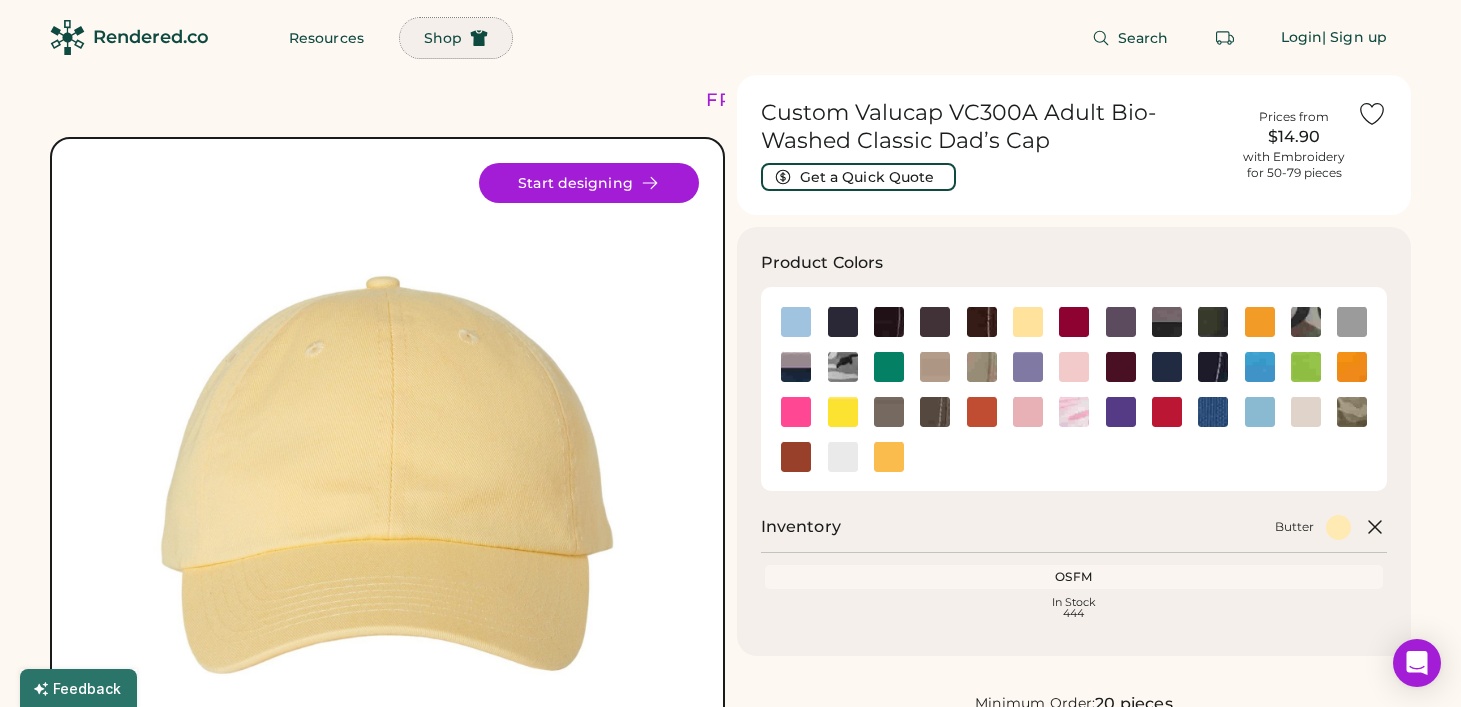 click on "Shop" at bounding box center [443, 38] 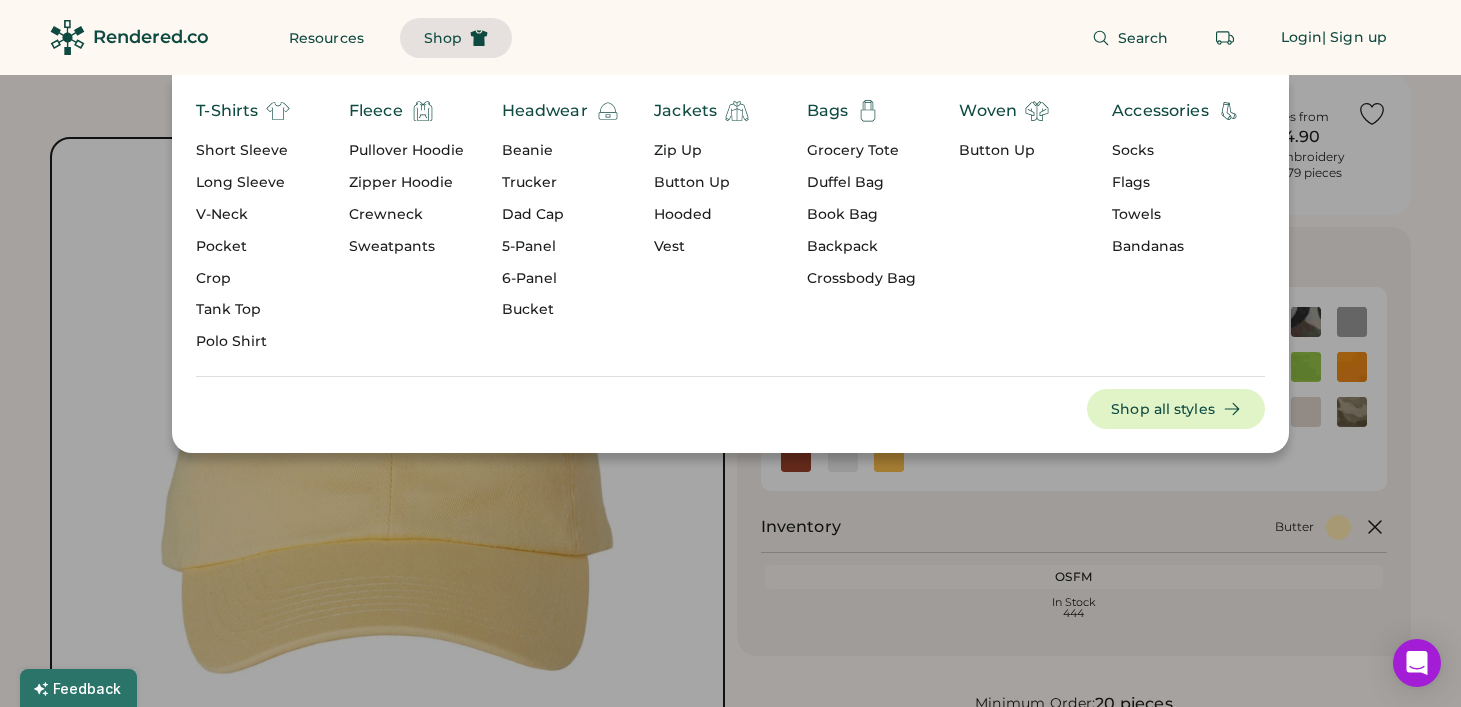 click on "5-Panel" at bounding box center (561, 247) 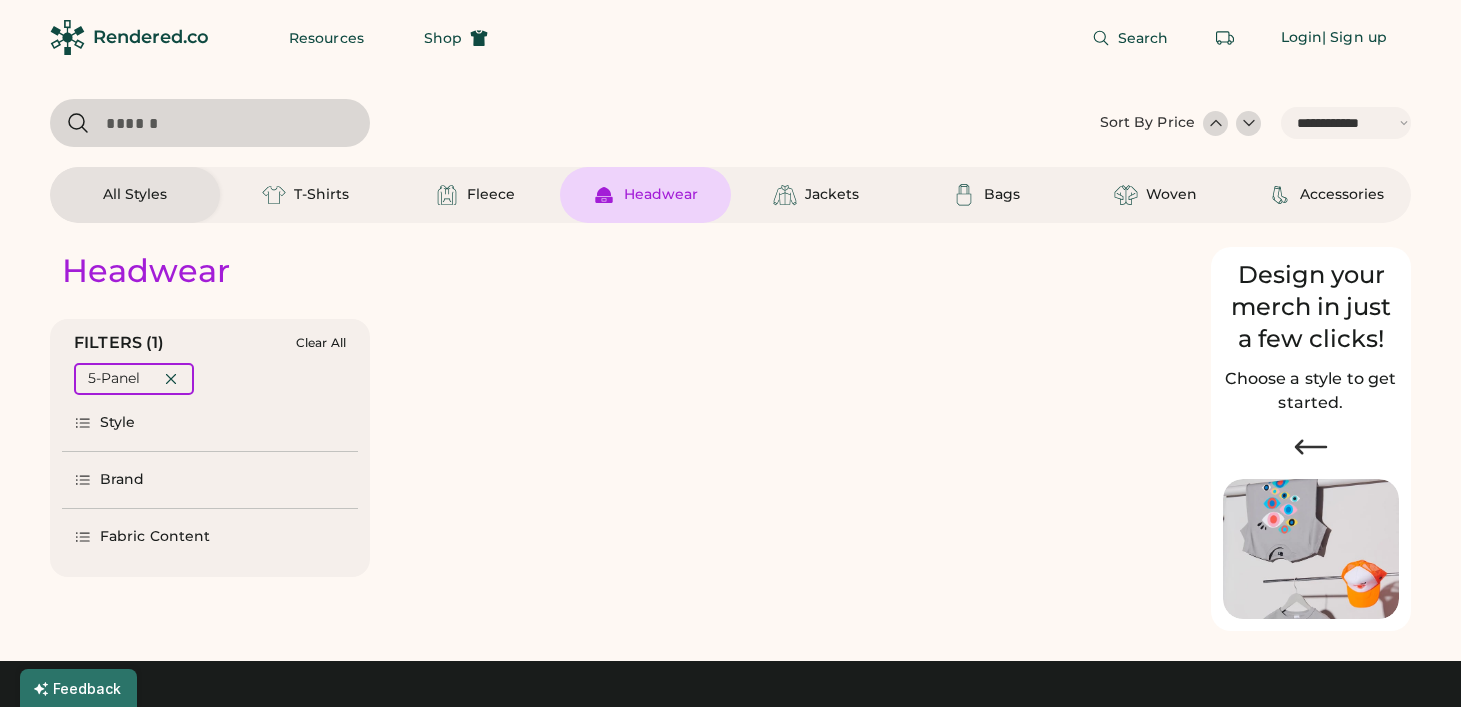 scroll, scrollTop: 0, scrollLeft: 0, axis: both 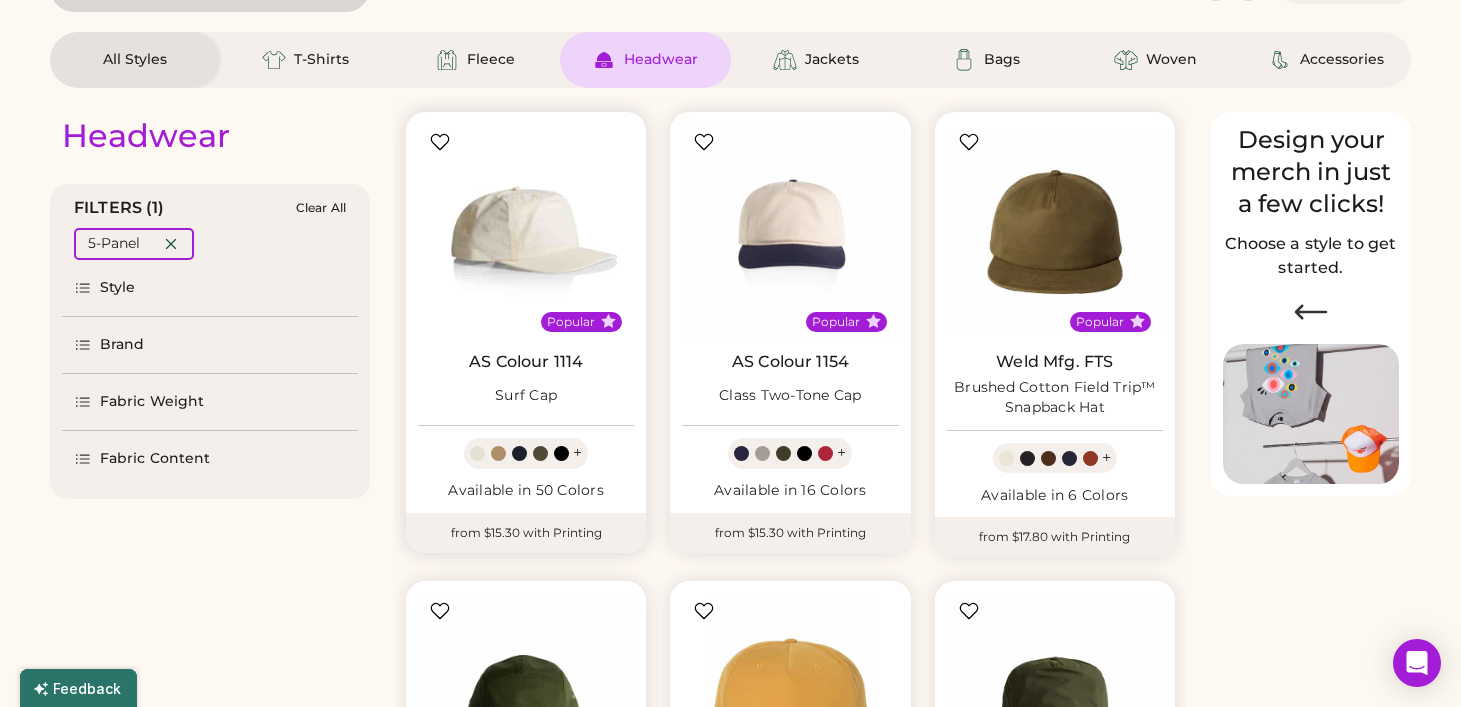 click at bounding box center [526, 232] 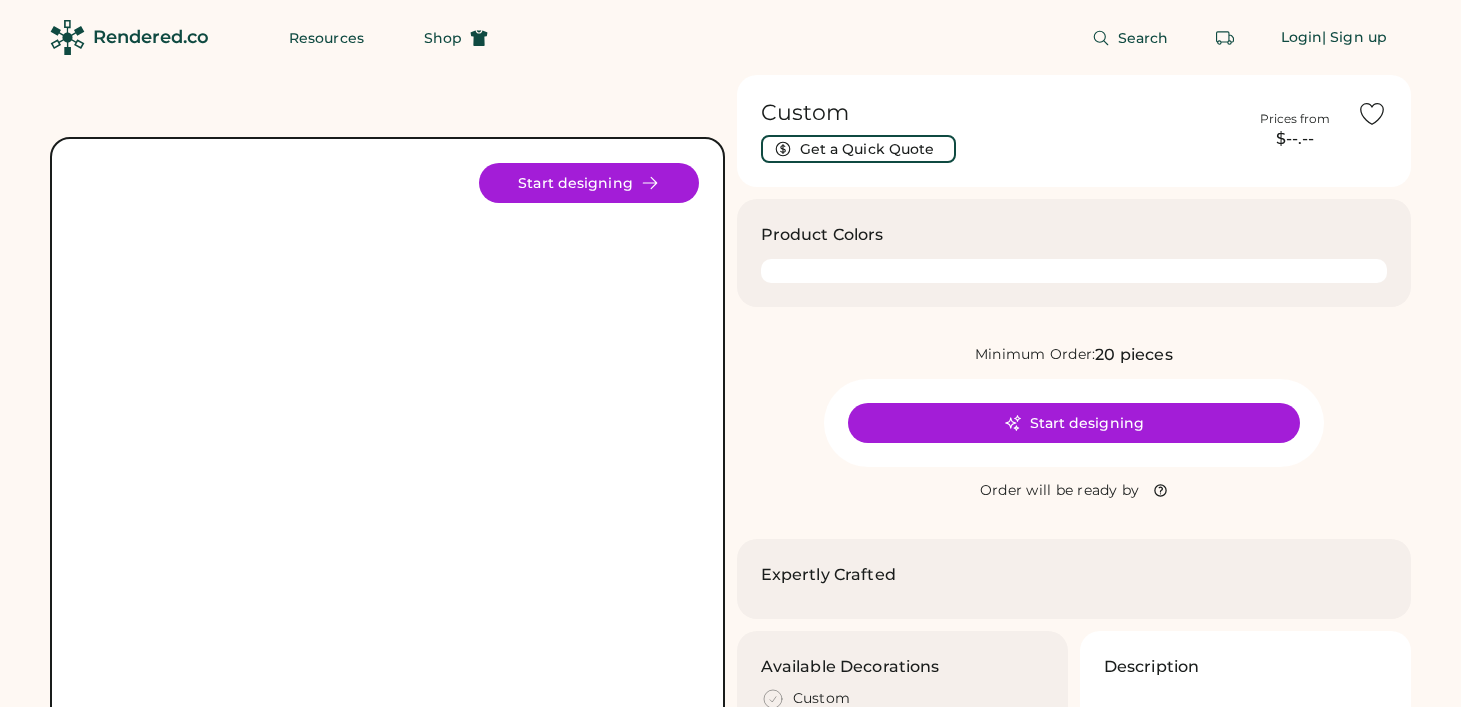 scroll, scrollTop: 0, scrollLeft: 0, axis: both 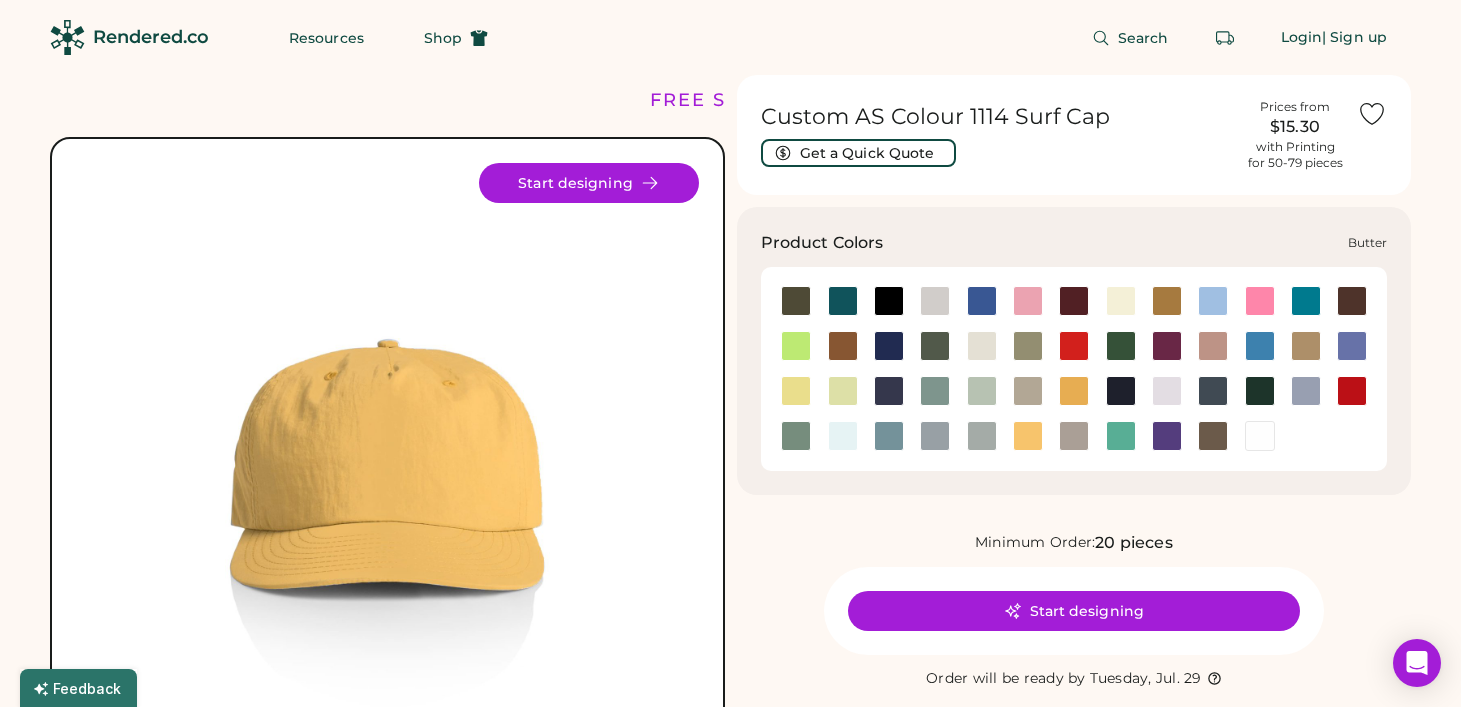 click at bounding box center (1121, 301) 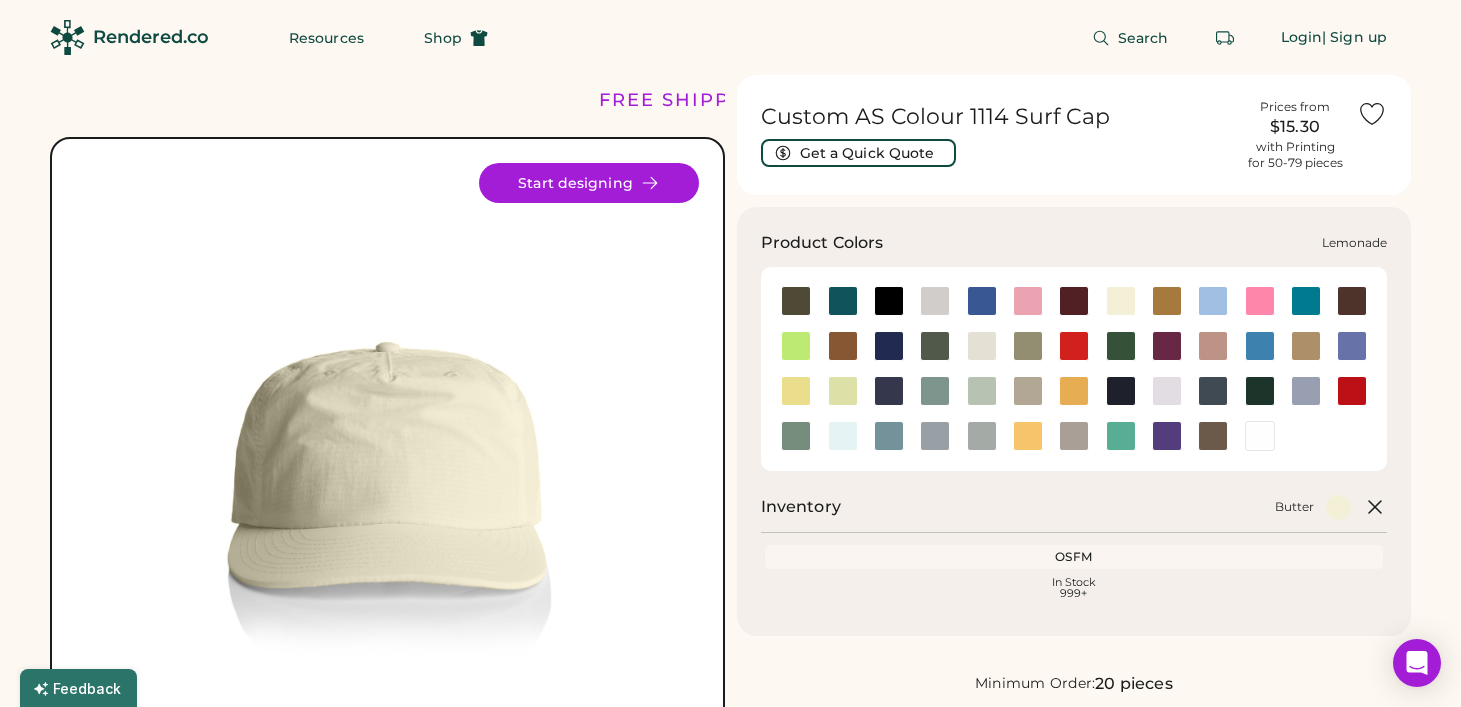 click at bounding box center [796, 391] 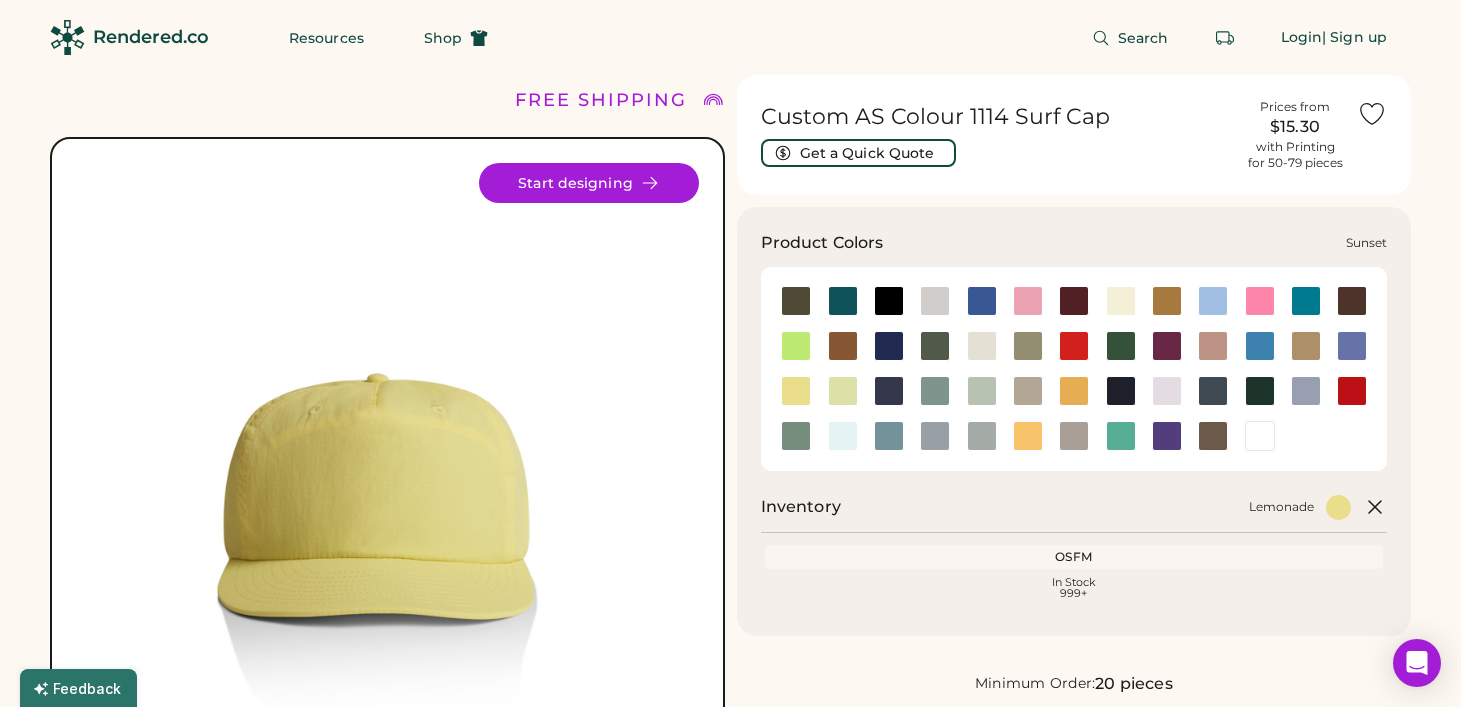 click at bounding box center (1028, 436) 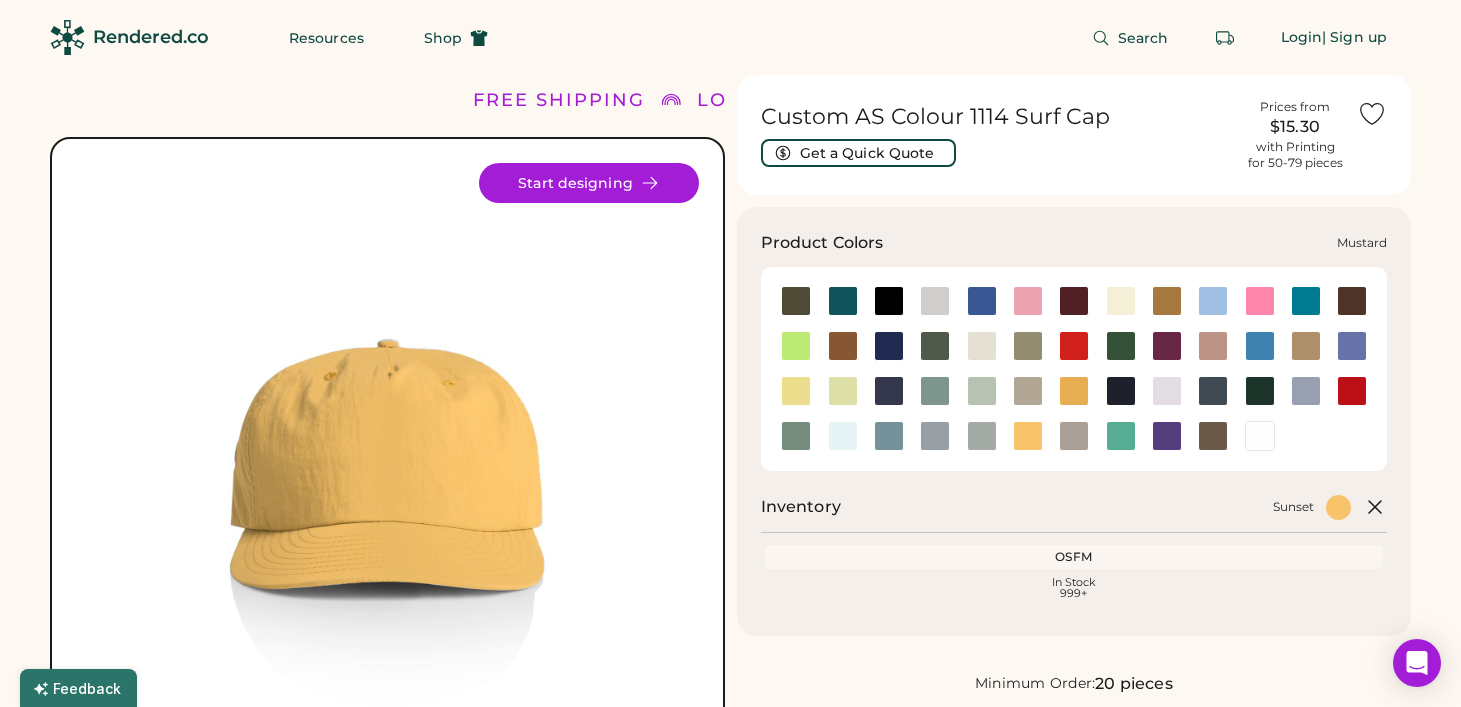 click at bounding box center (1074, 391) 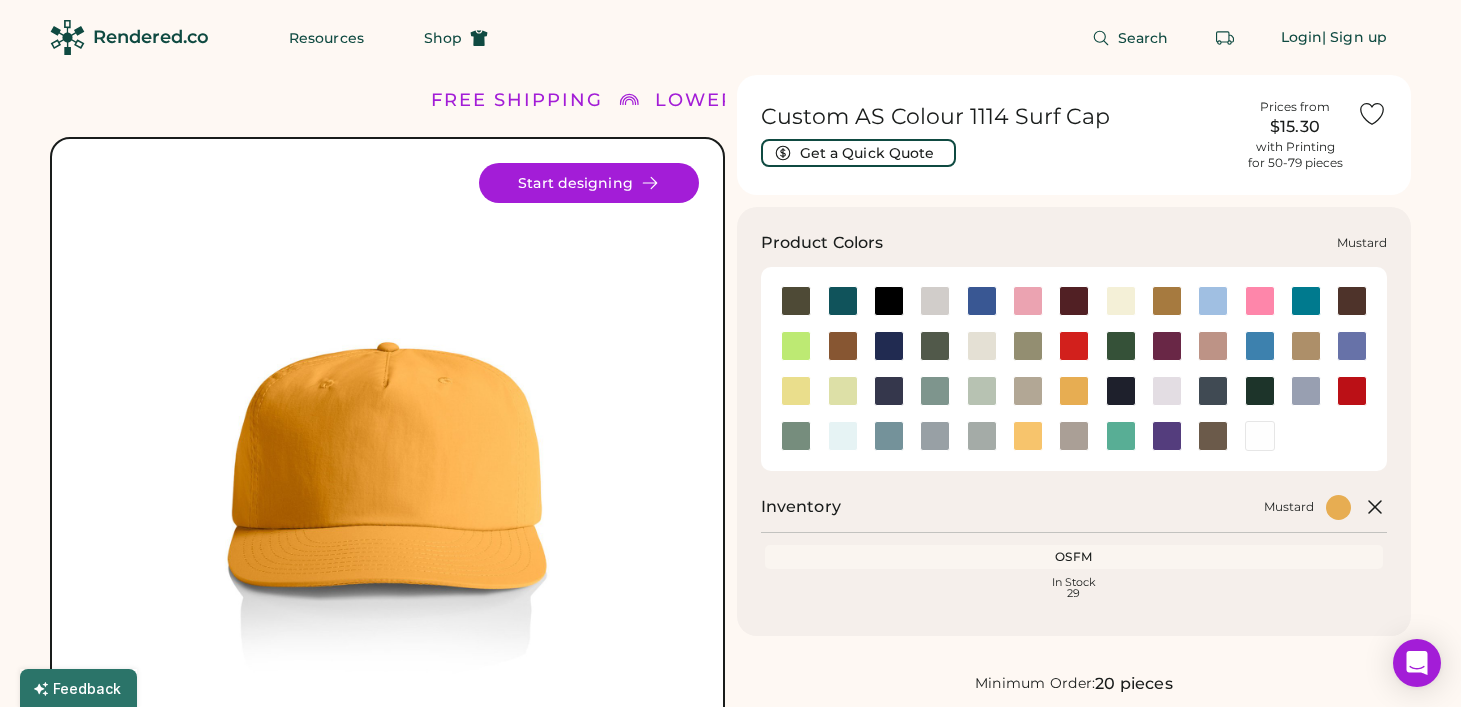 click at bounding box center (1074, 391) 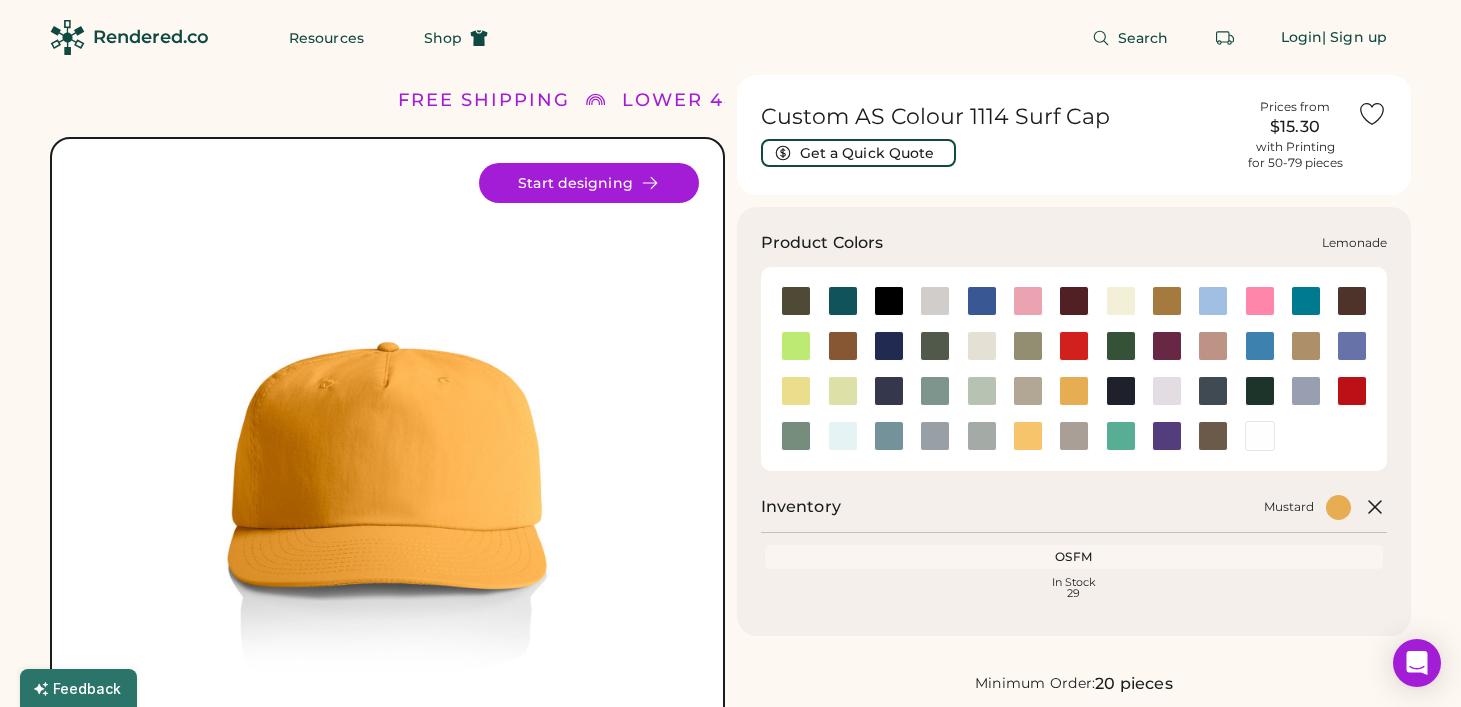 click at bounding box center [796, 391] 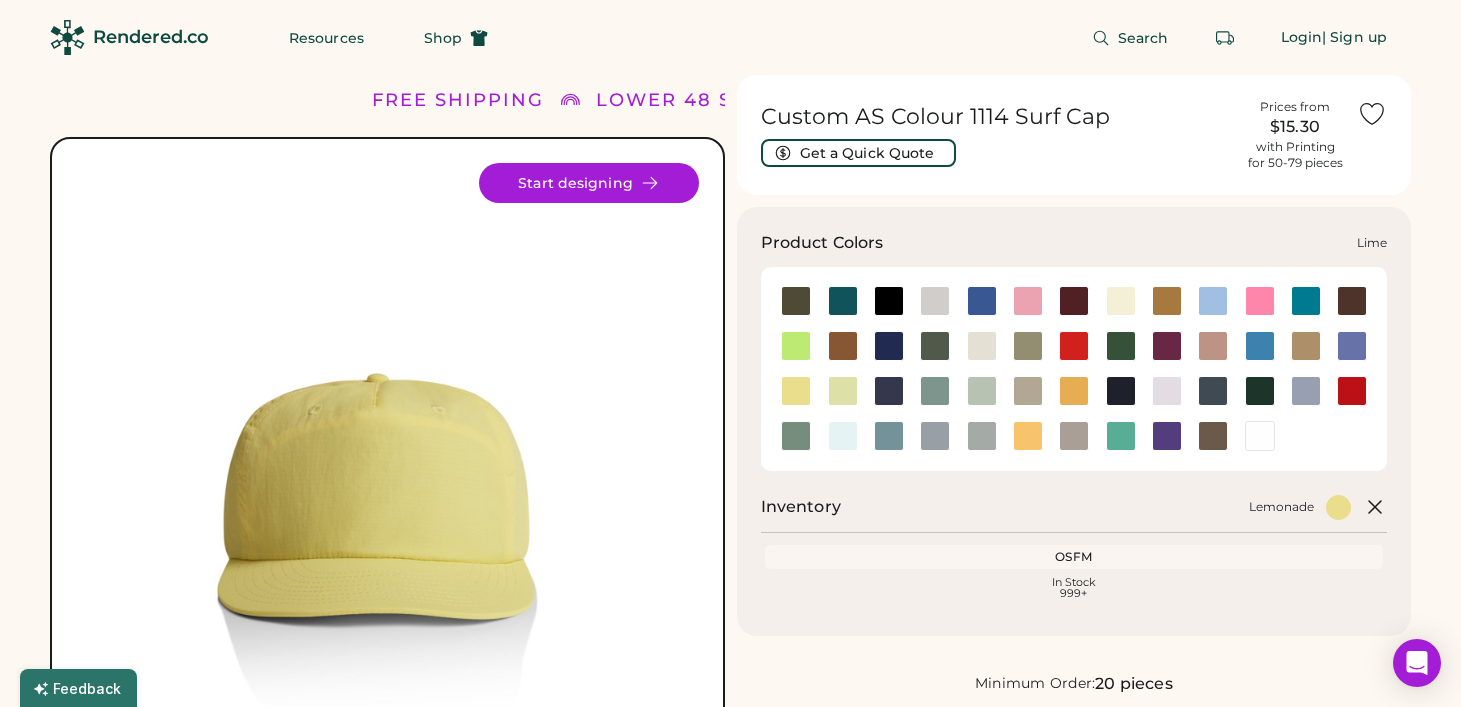 click at bounding box center [843, 391] 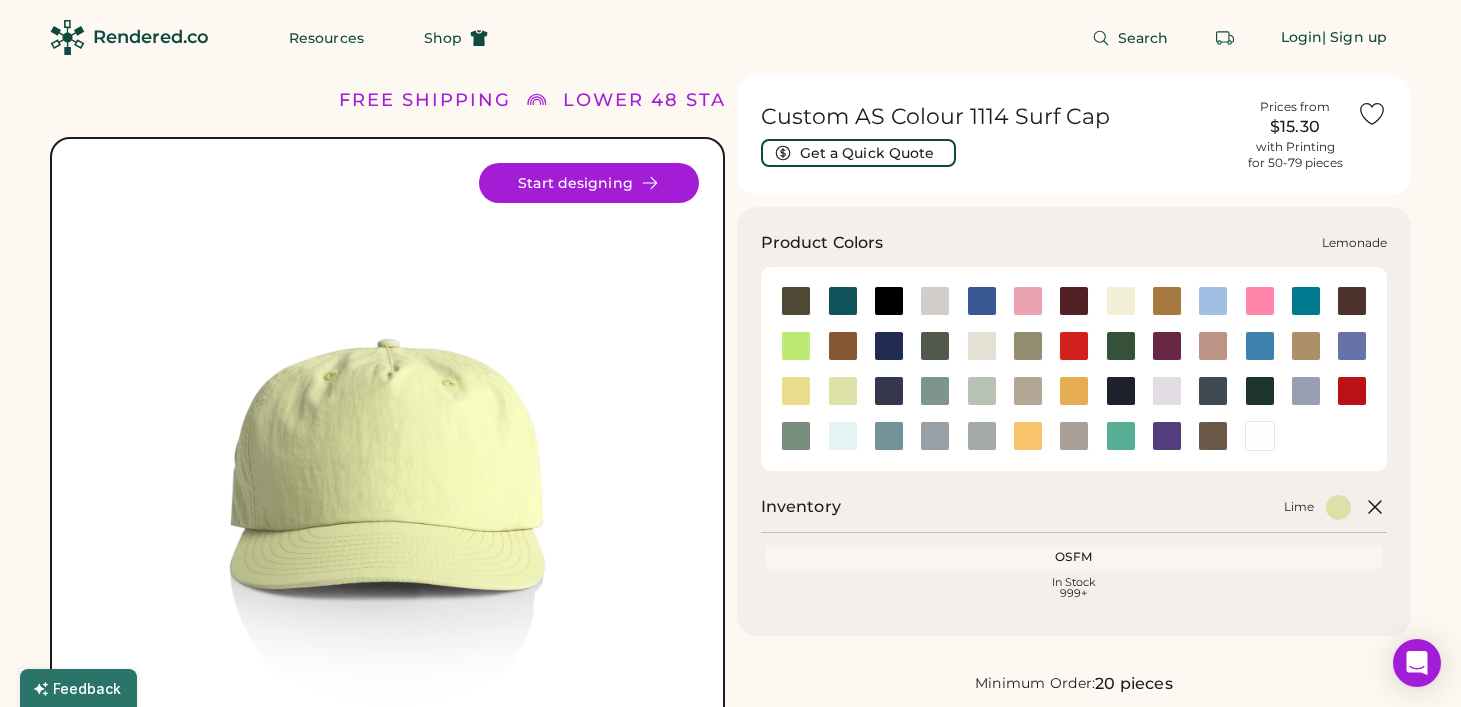 click at bounding box center [796, 391] 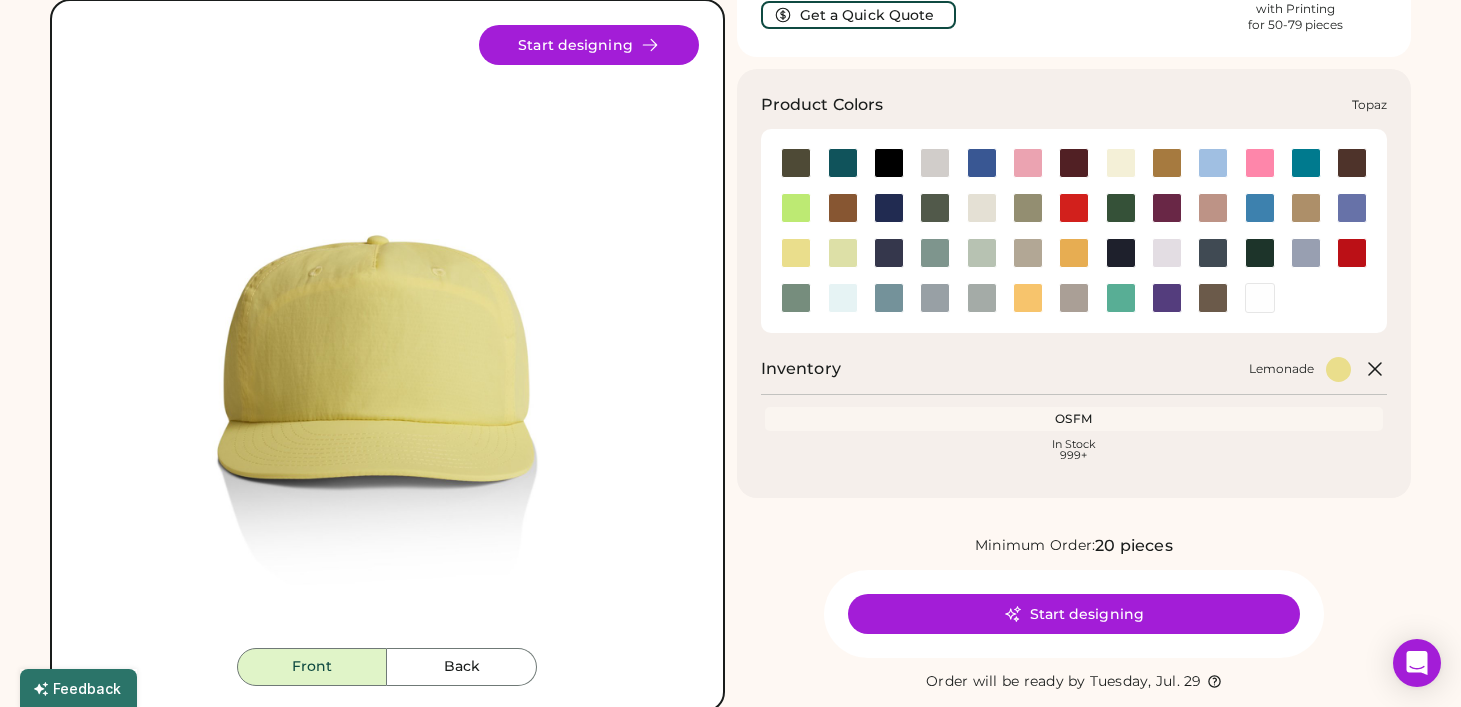 scroll, scrollTop: 0, scrollLeft: 0, axis: both 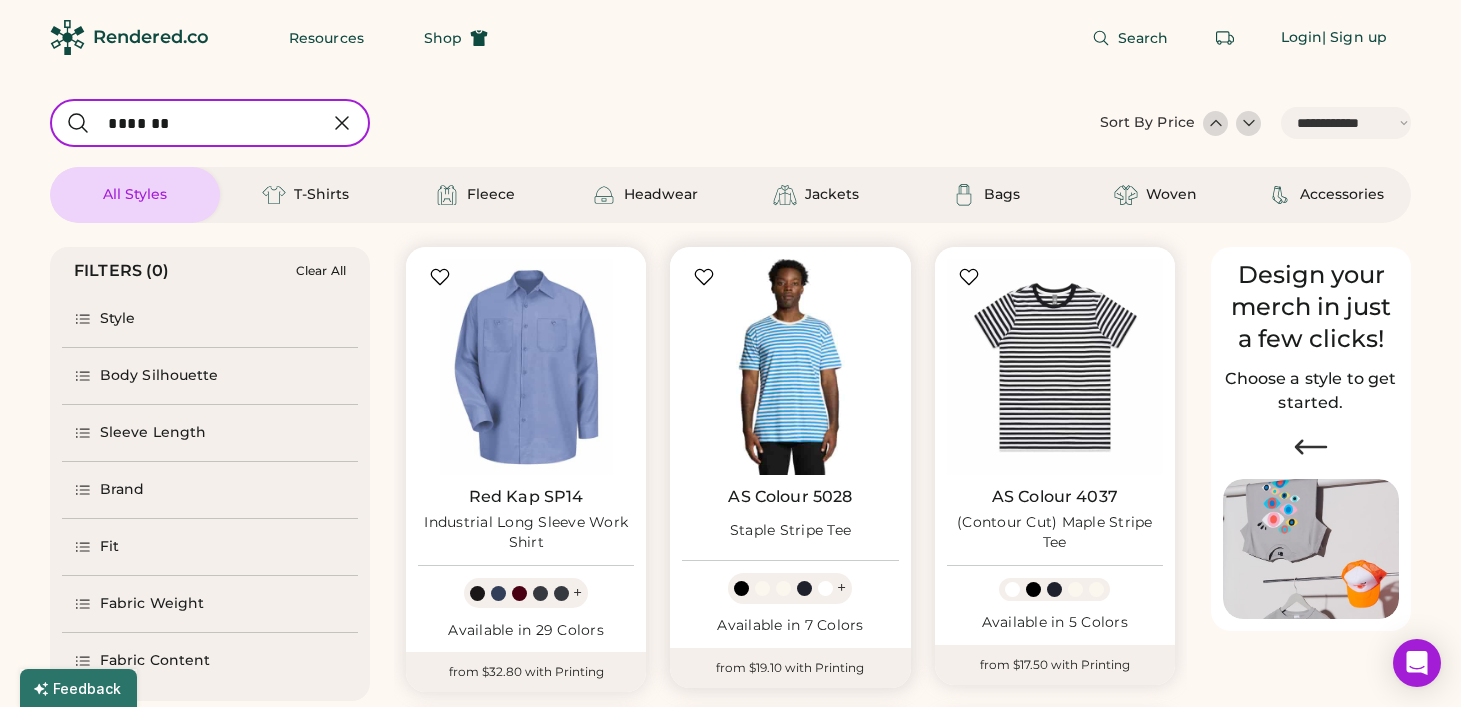 click at bounding box center [790, 367] 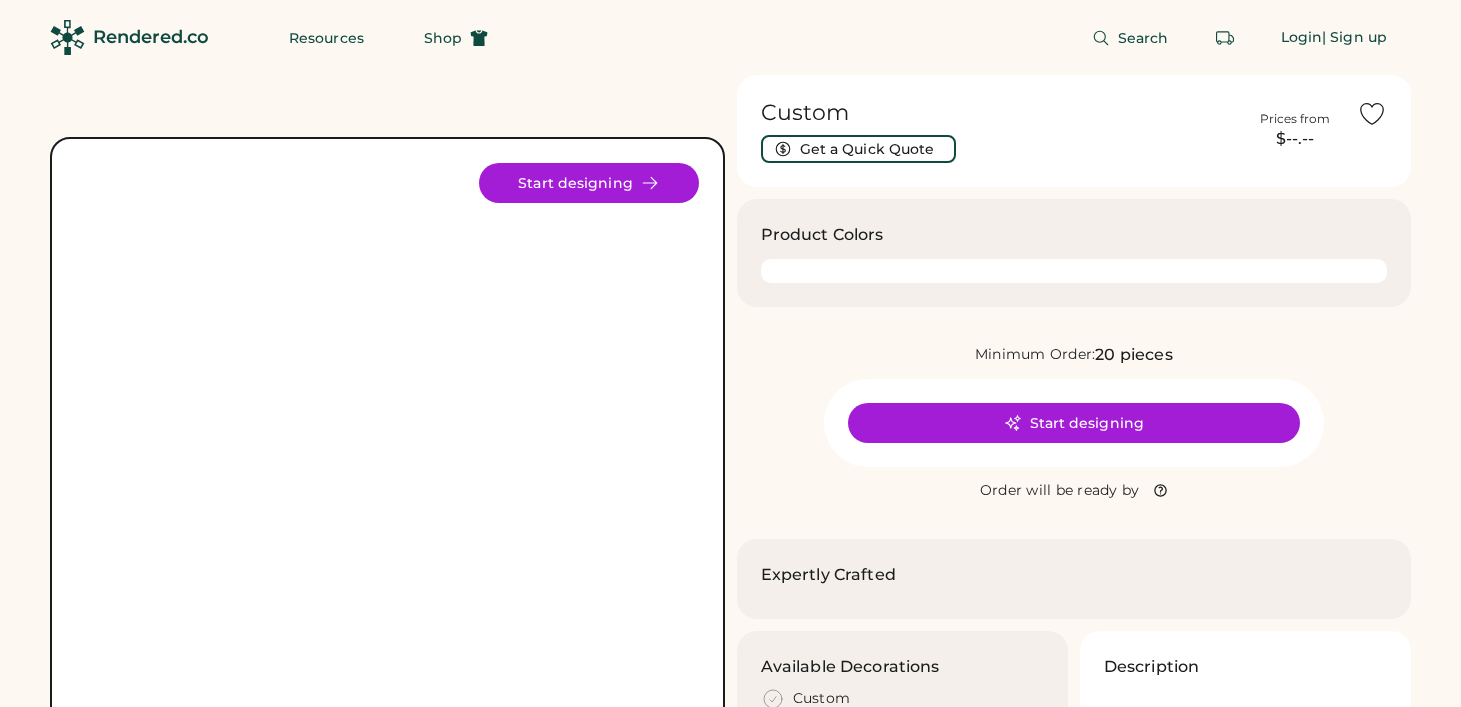 scroll, scrollTop: 0, scrollLeft: 0, axis: both 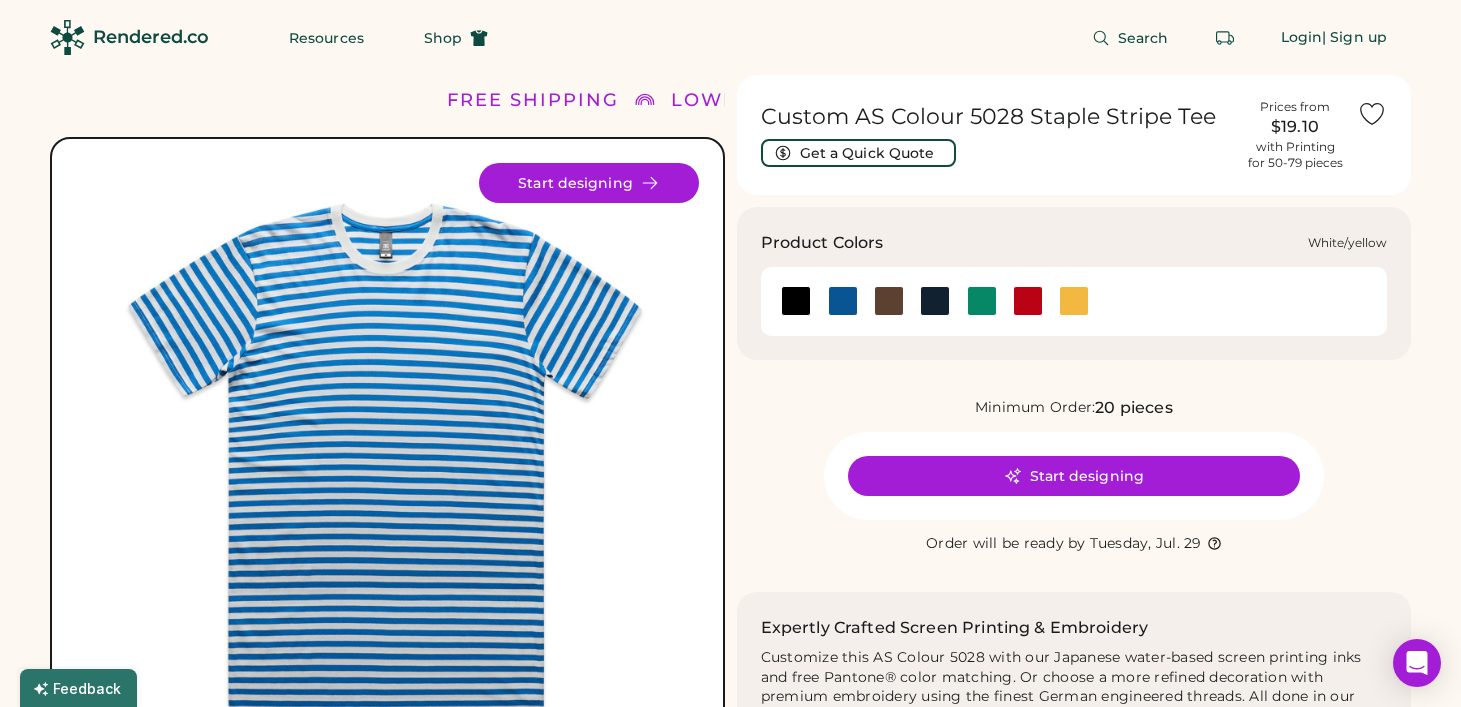 click at bounding box center (1074, 301) 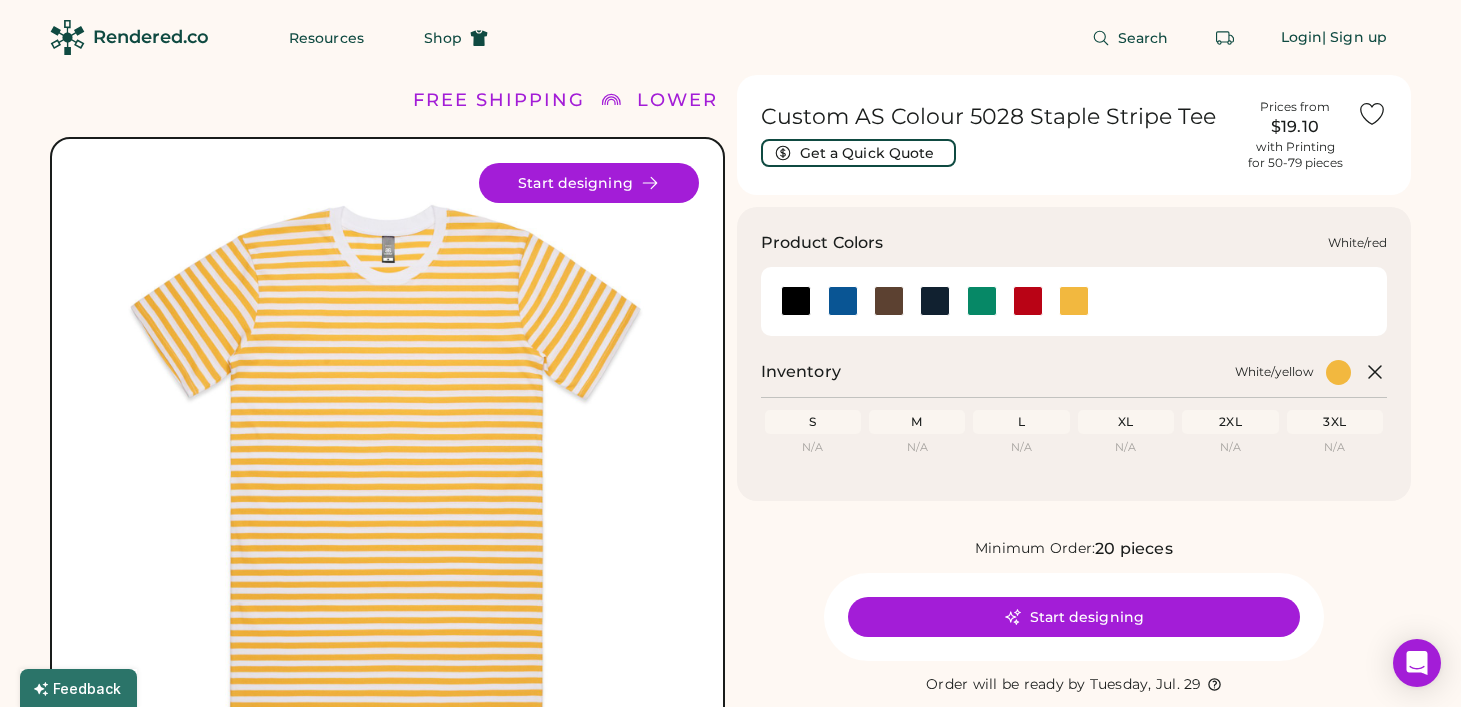click at bounding box center [1028, 301] 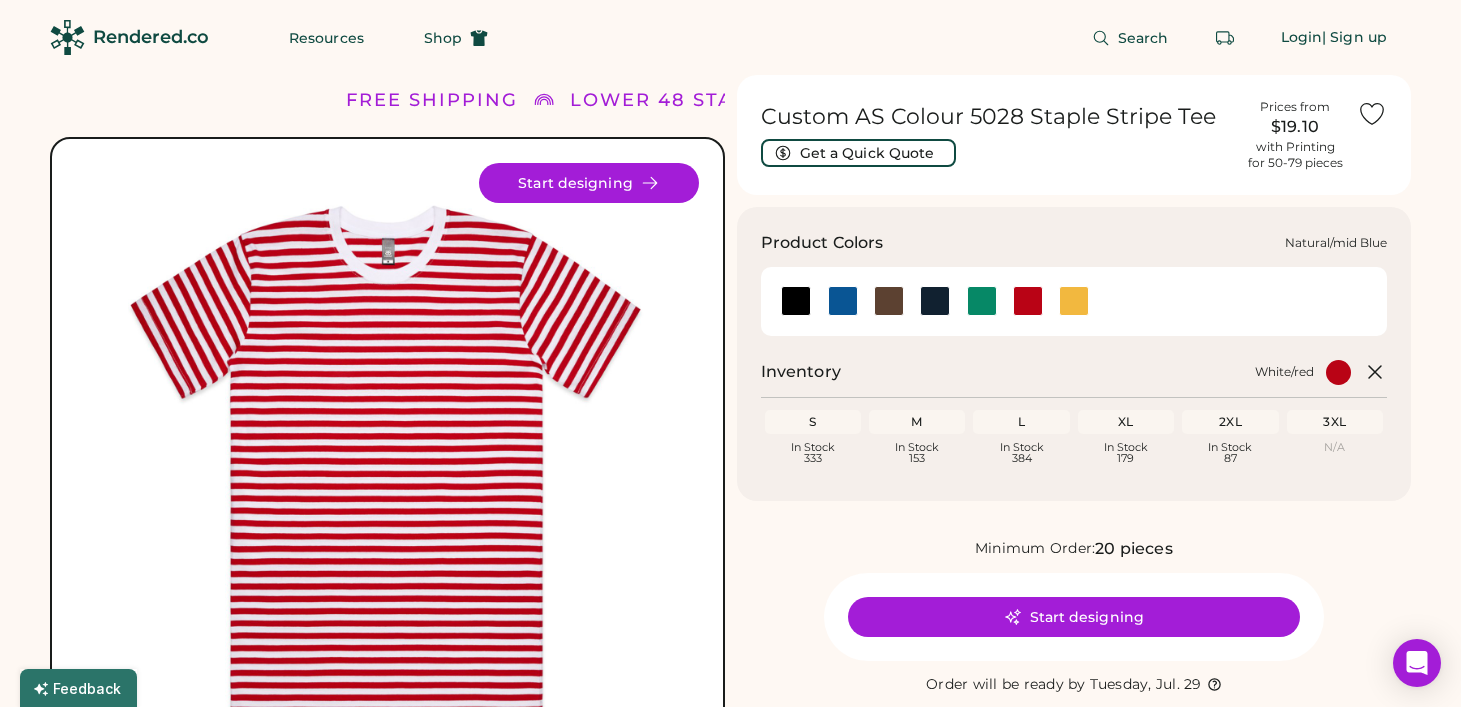 click at bounding box center [843, 301] 